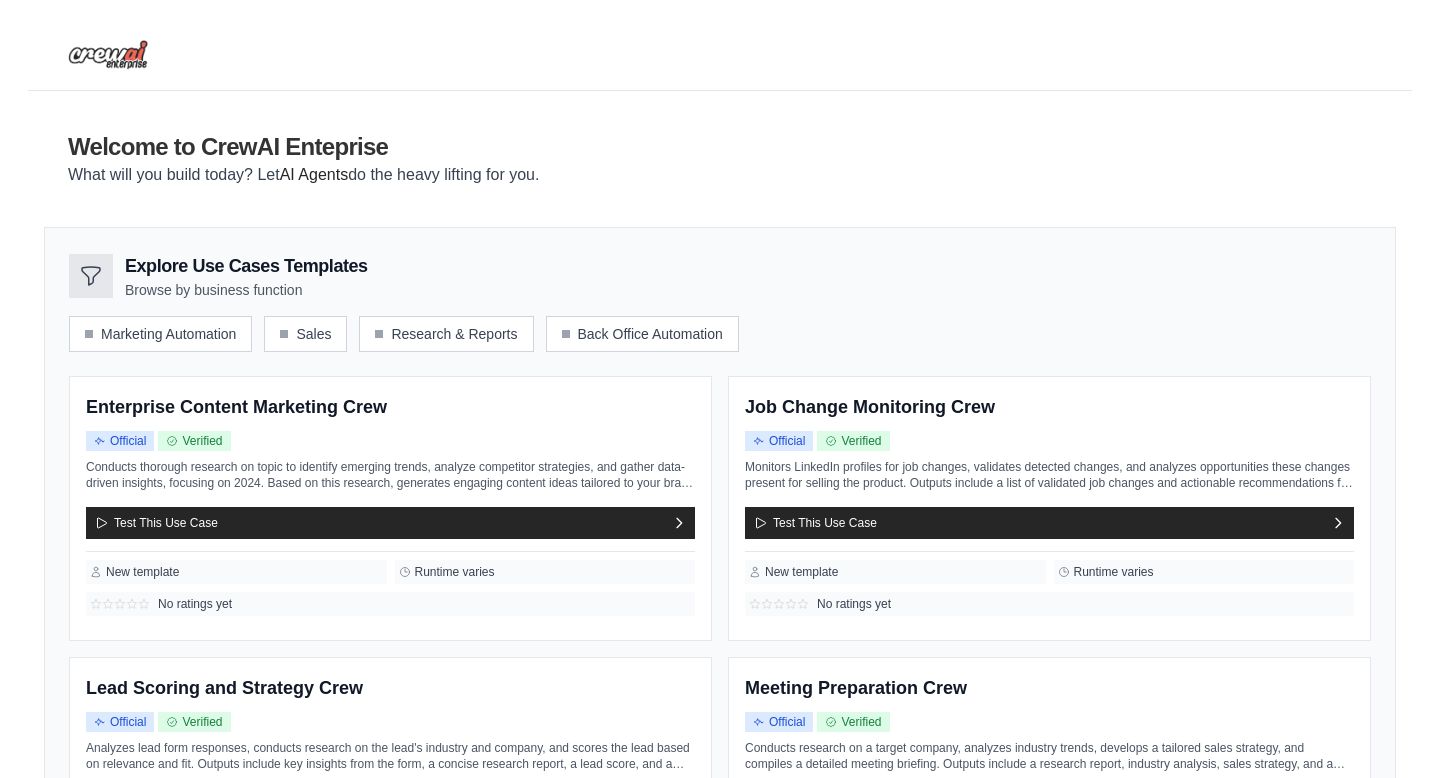 scroll, scrollTop: 0, scrollLeft: 0, axis: both 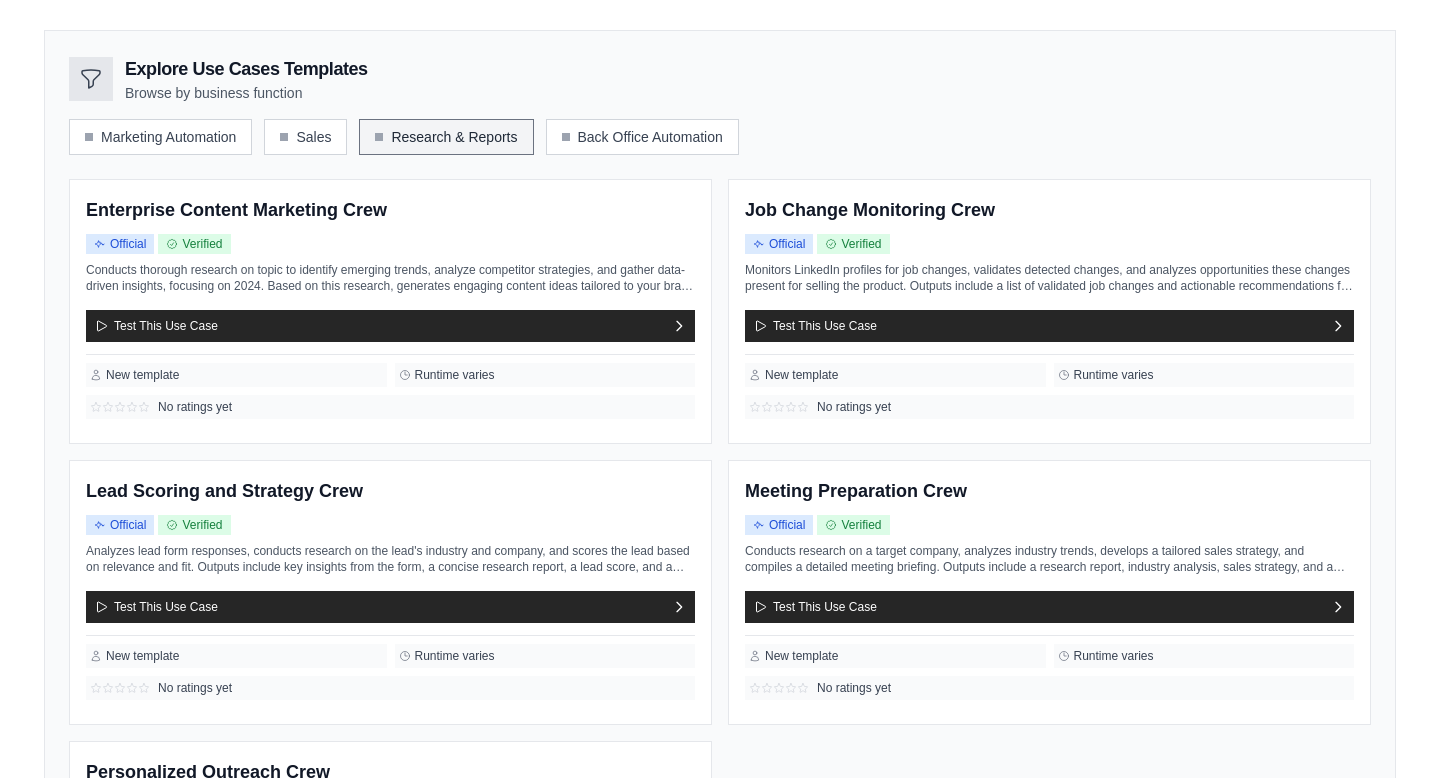 click on "Research & Reports" at bounding box center [446, 137] 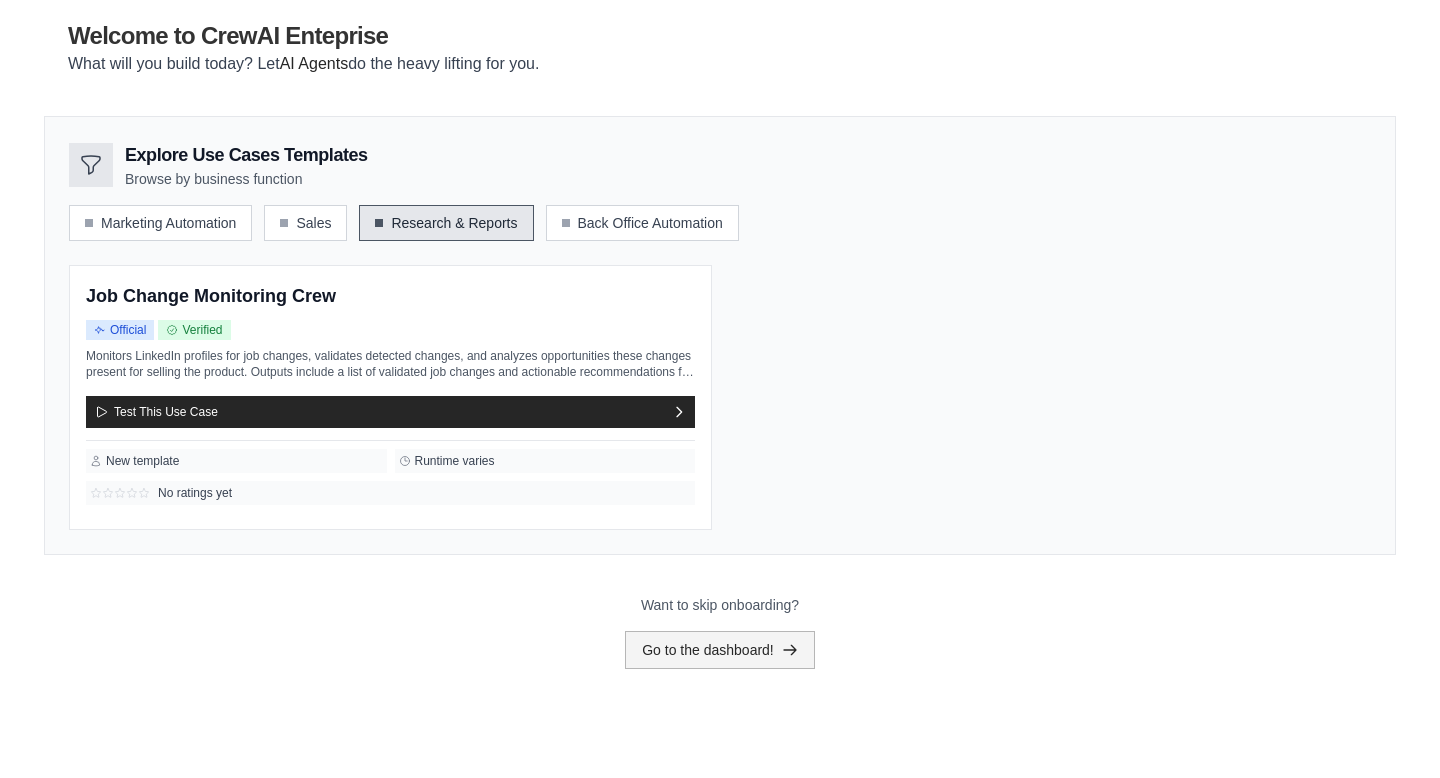 click on "Go to the dashboard!" at bounding box center (720, 650) 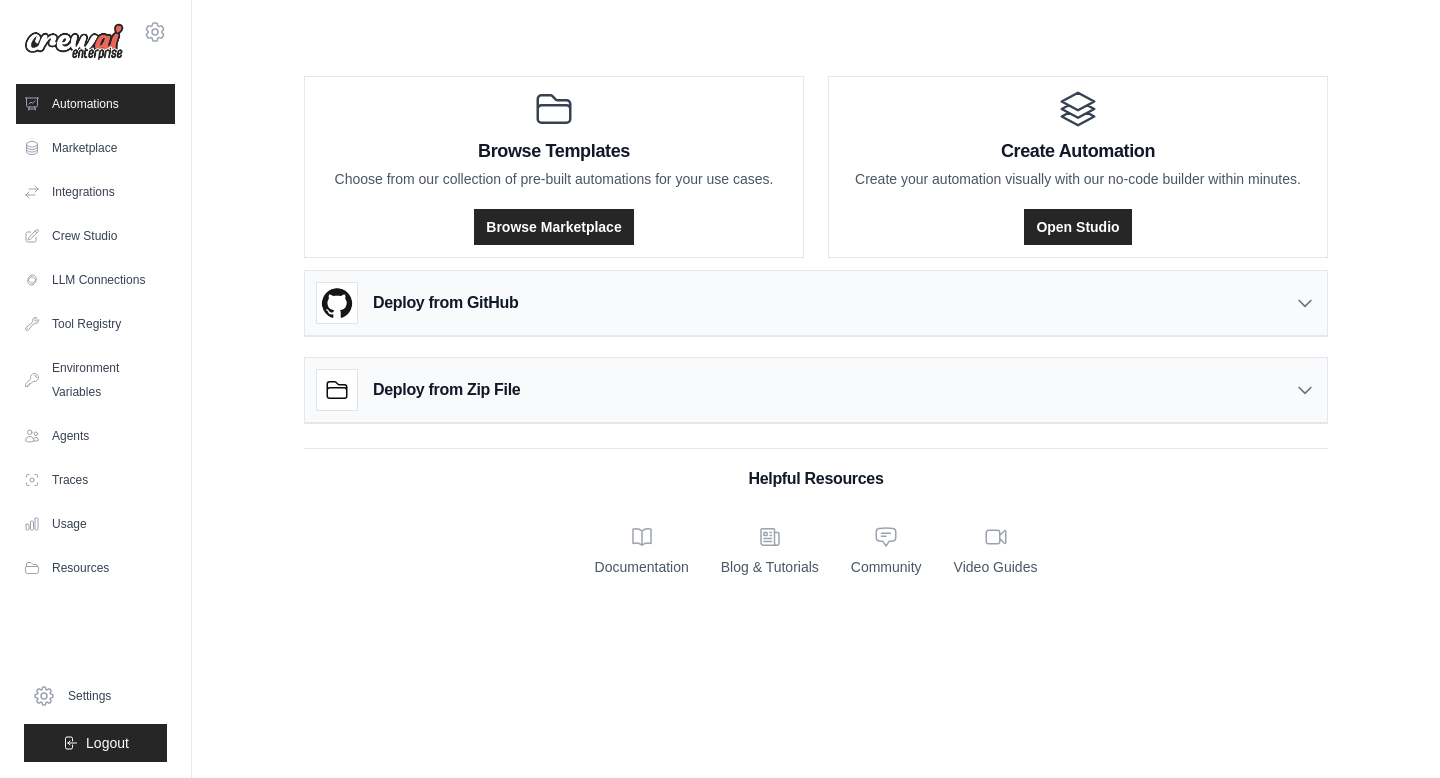 scroll, scrollTop: 0, scrollLeft: 0, axis: both 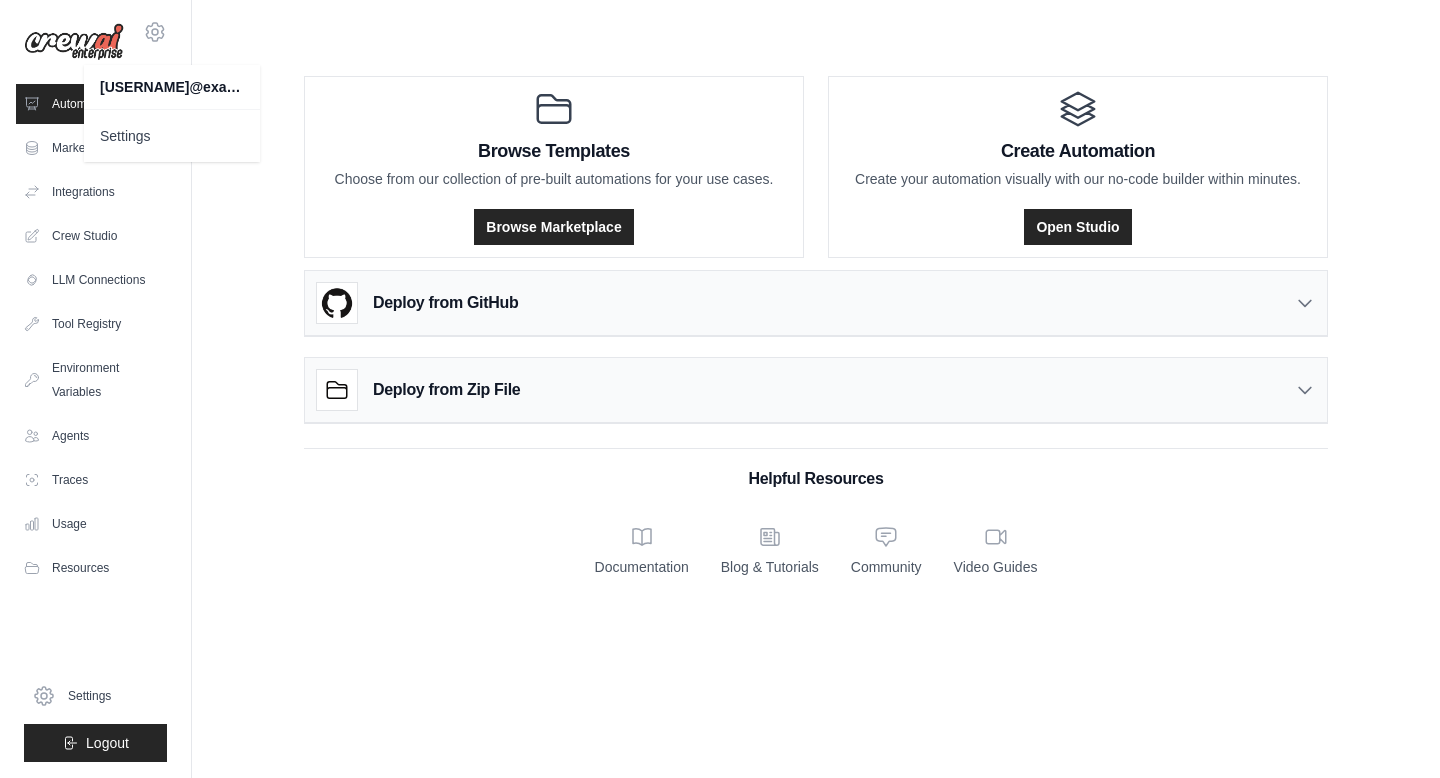click on "Browse Templates
Choose from our collection of pre-built automations for your use
cases.
Browse Marketplace
Create Automation
Create your automation visually with our no-code builder within
minutes.
Open Studio
Deploy from GitHub" at bounding box center [816, 322] 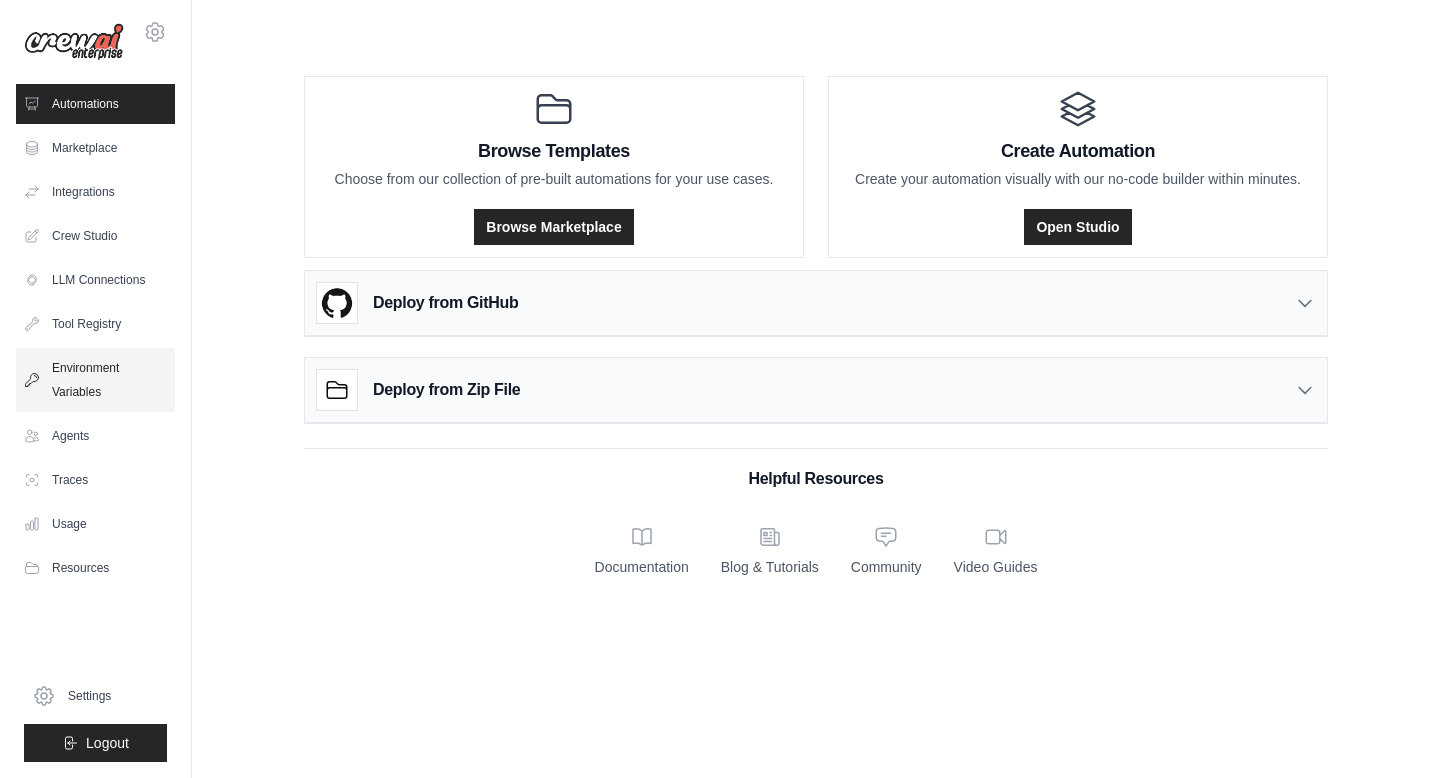 click on "Environment Variables" at bounding box center [95, 380] 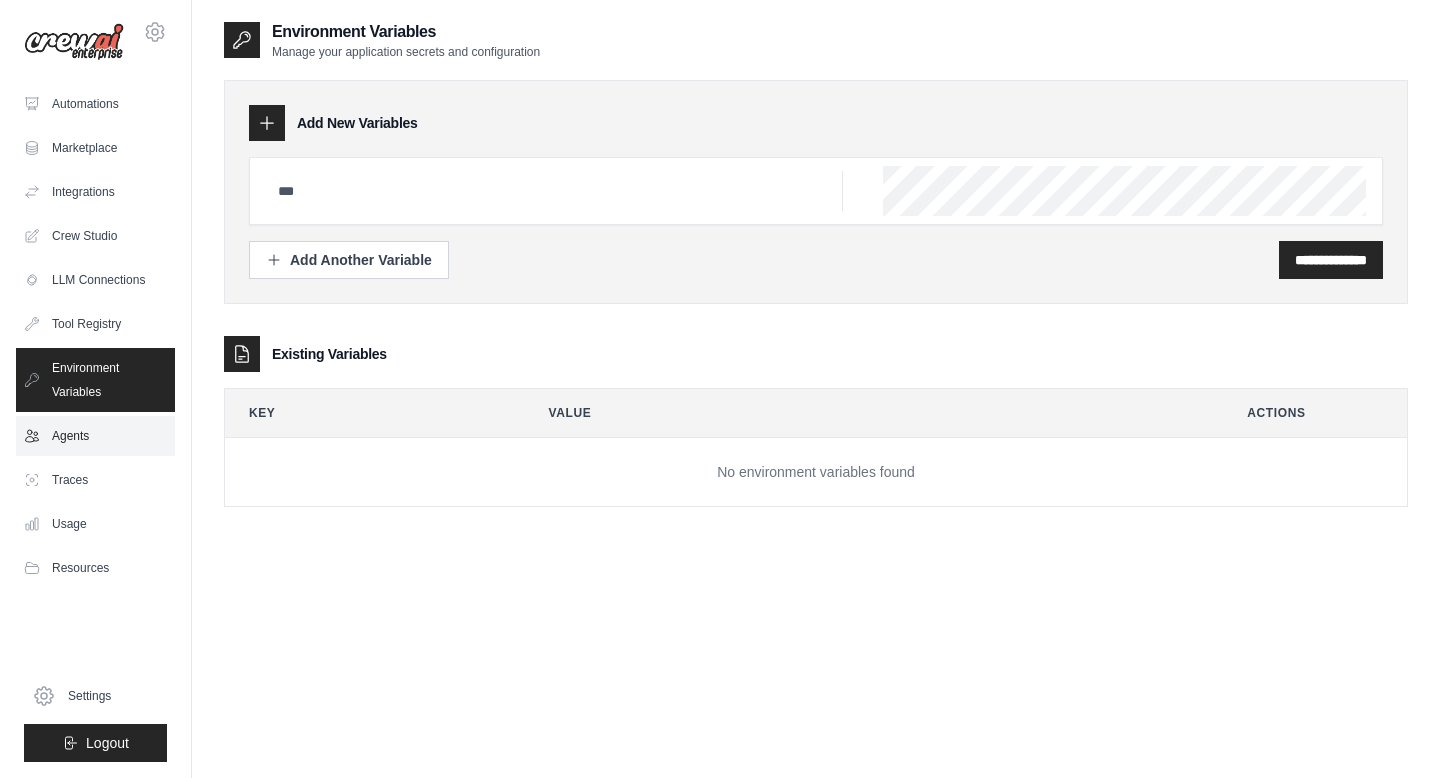 scroll, scrollTop: 119, scrollLeft: 0, axis: vertical 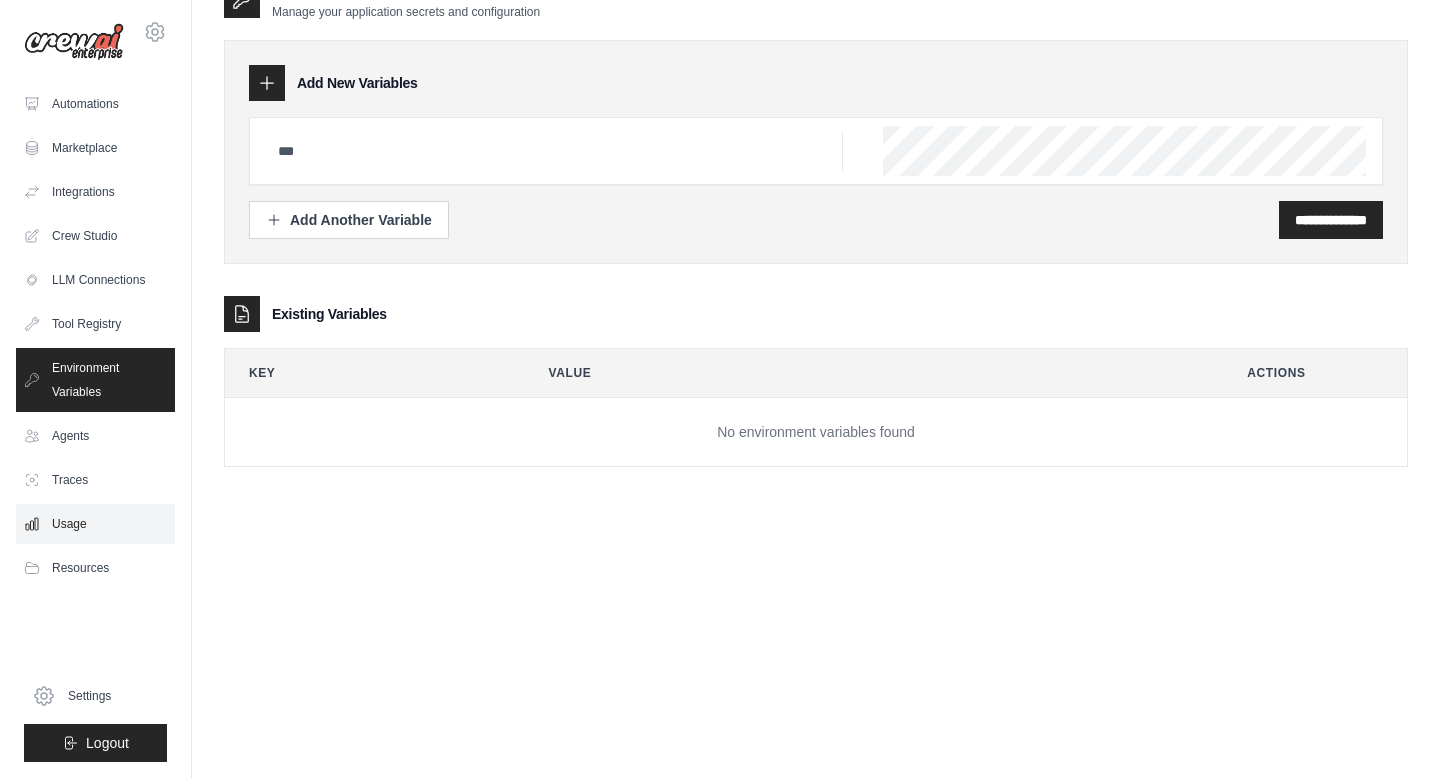 click on "Usage" at bounding box center (95, 524) 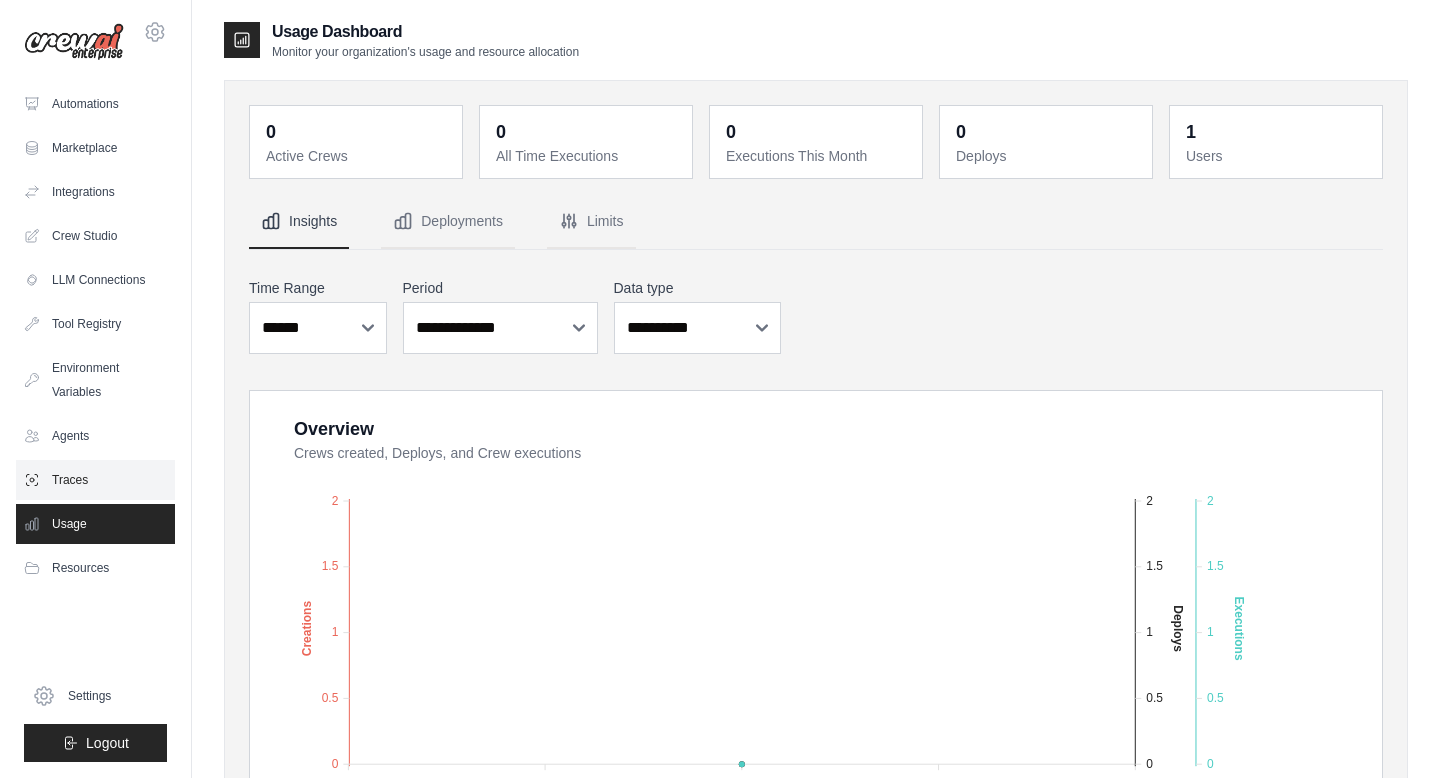 click on "Traces" at bounding box center [95, 480] 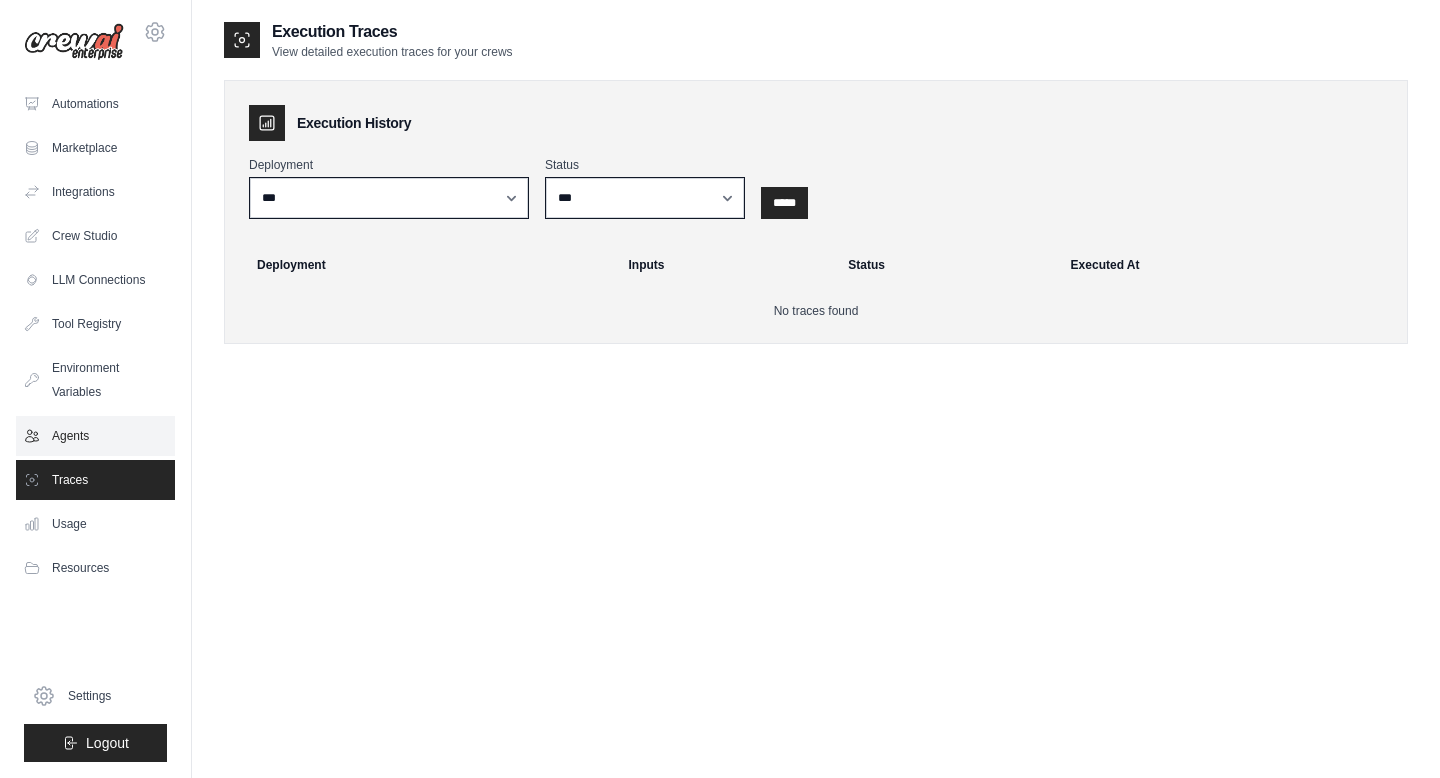 click on "Agents" at bounding box center (95, 436) 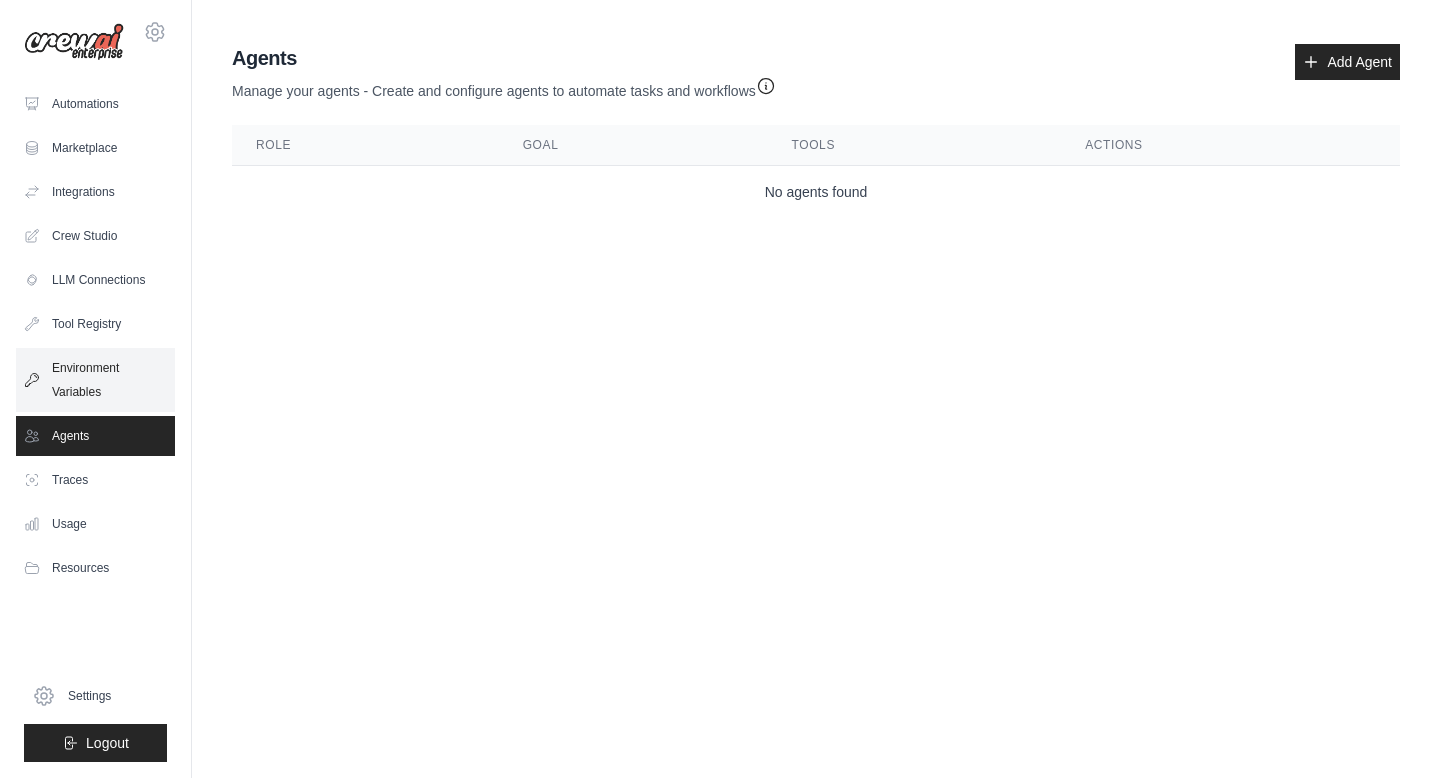 click on "Environment Variables" at bounding box center (95, 380) 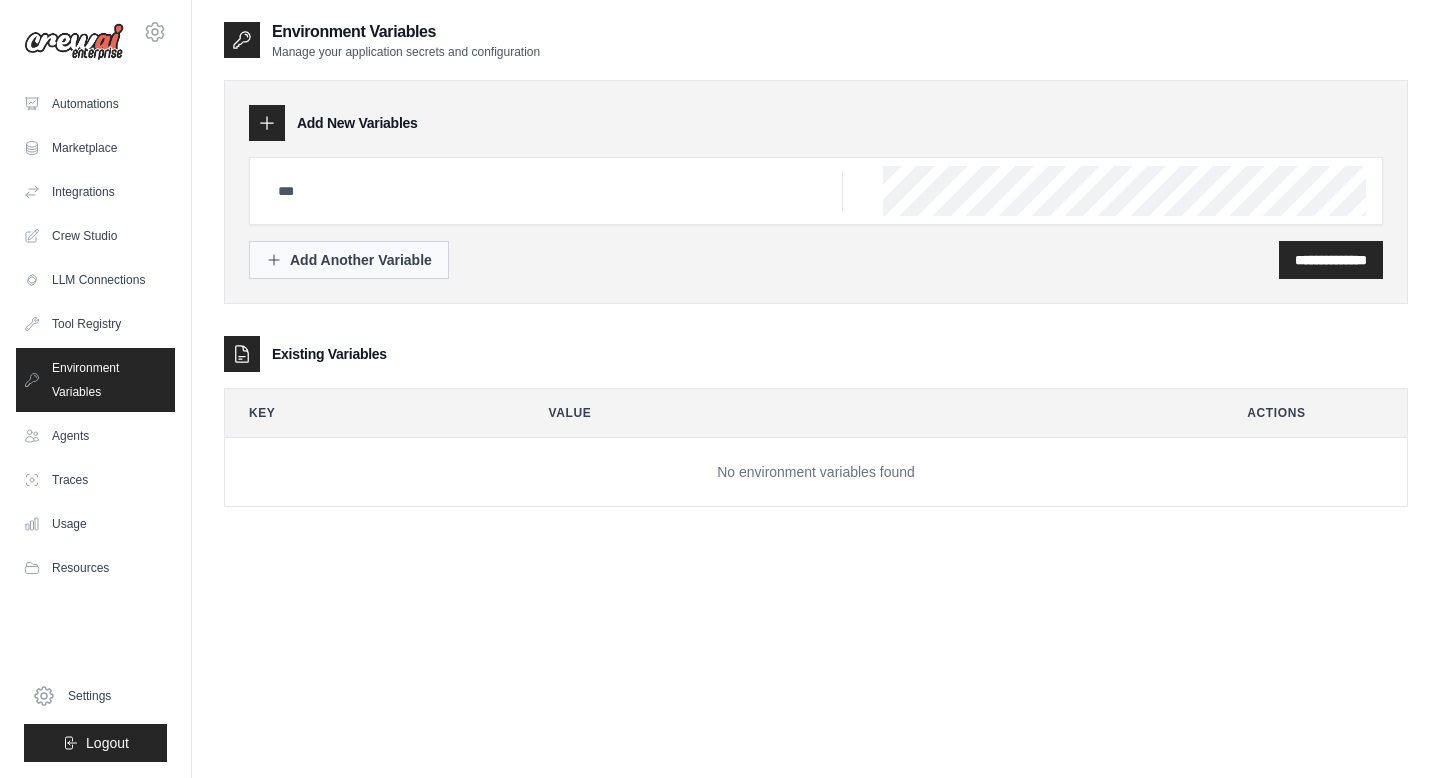 click on "Add Another Variable" at bounding box center [349, 260] 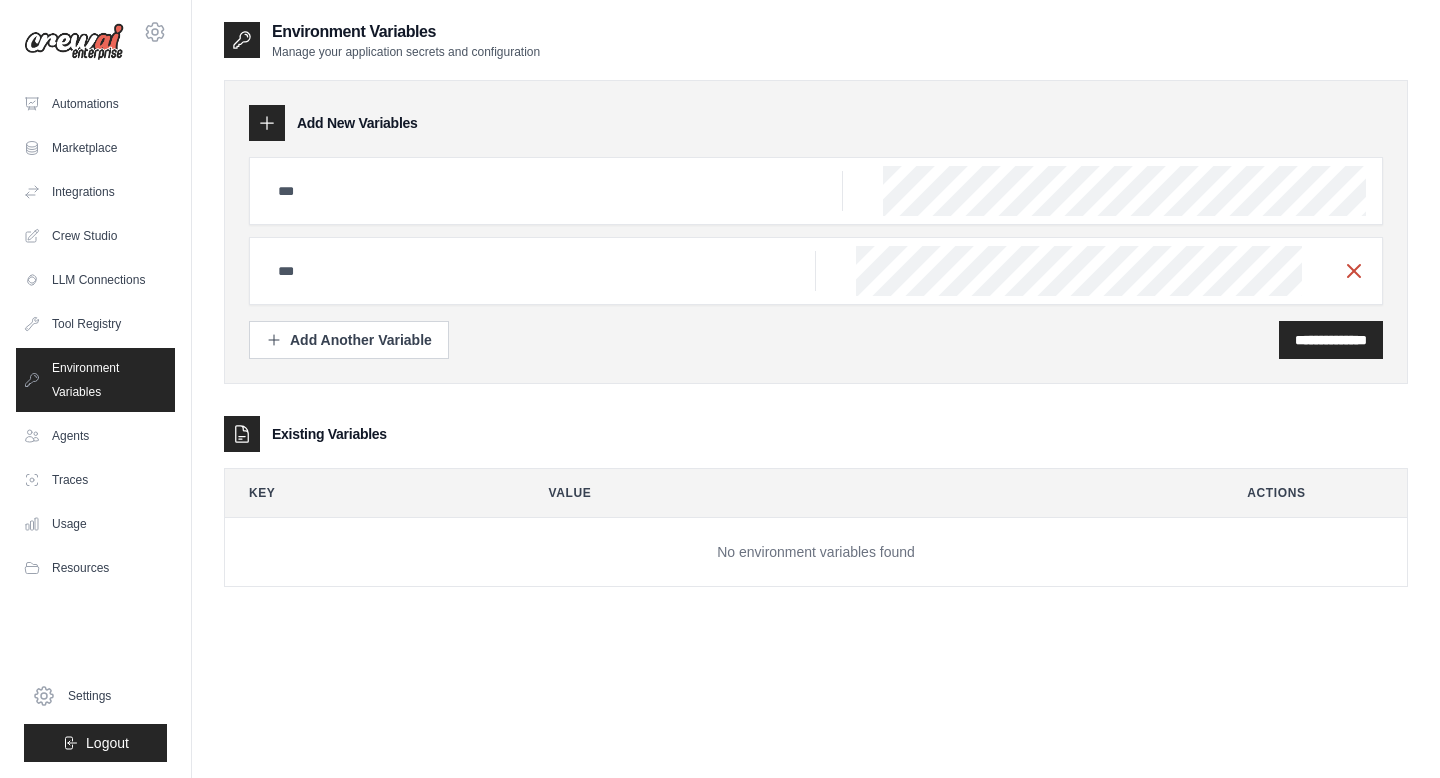 click 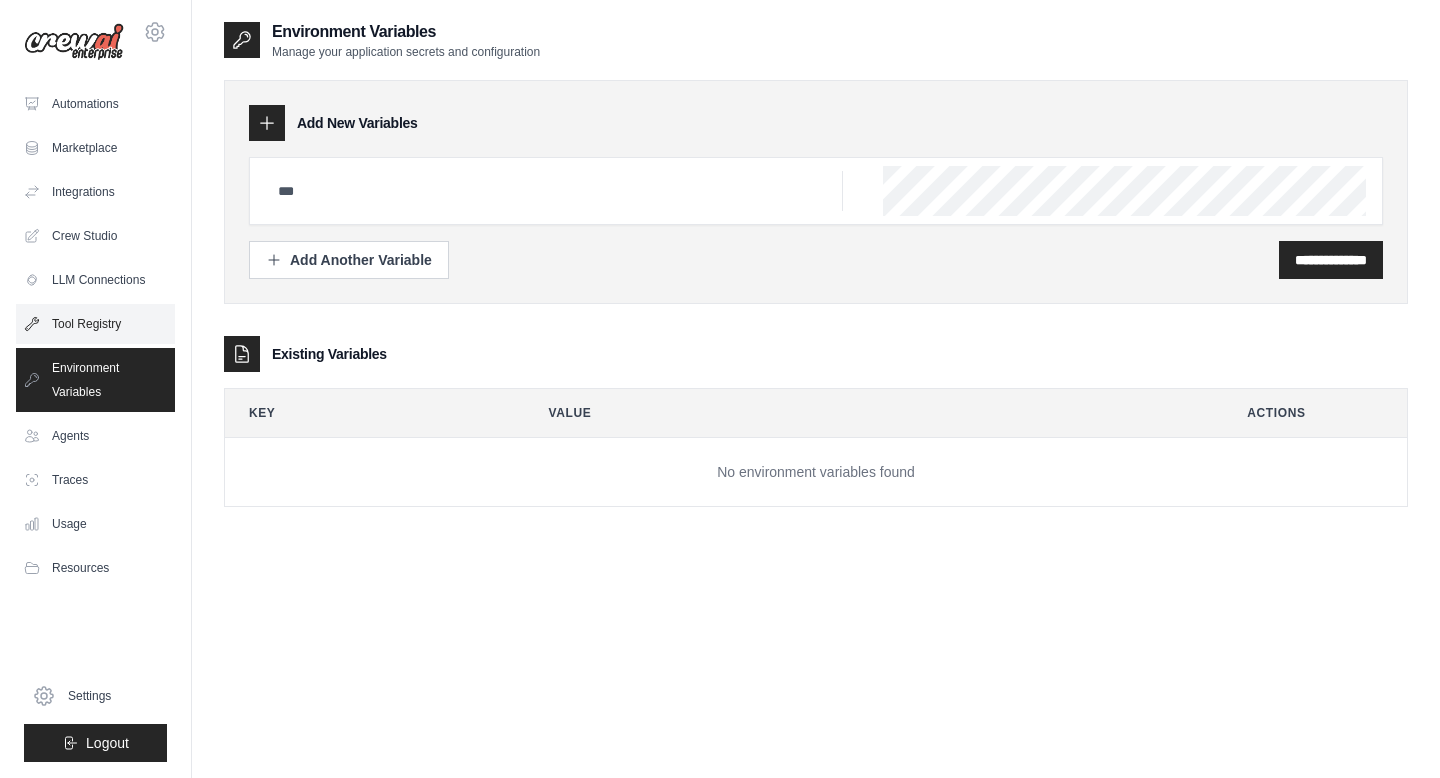 click on "Tool Registry" at bounding box center [95, 324] 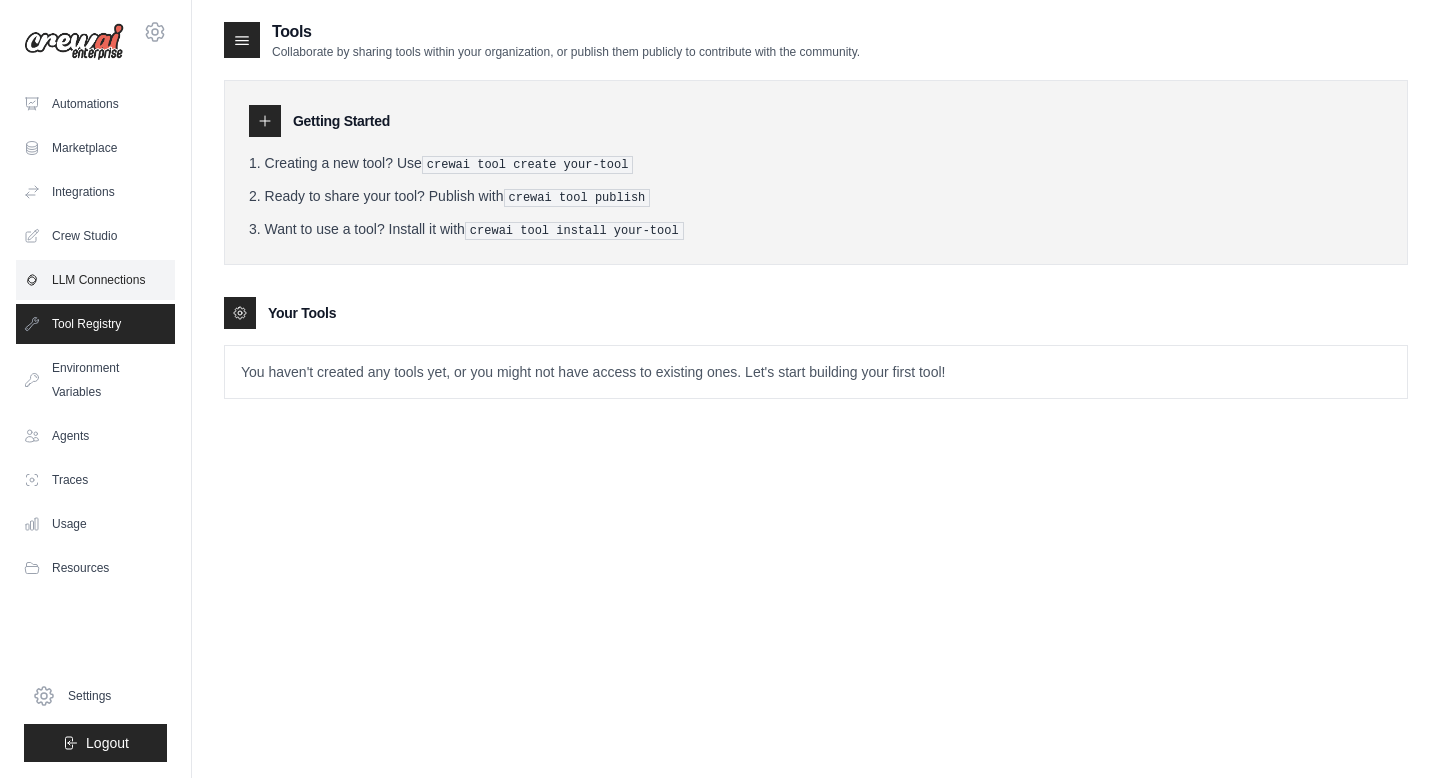 click on "LLM Connections" at bounding box center (95, 280) 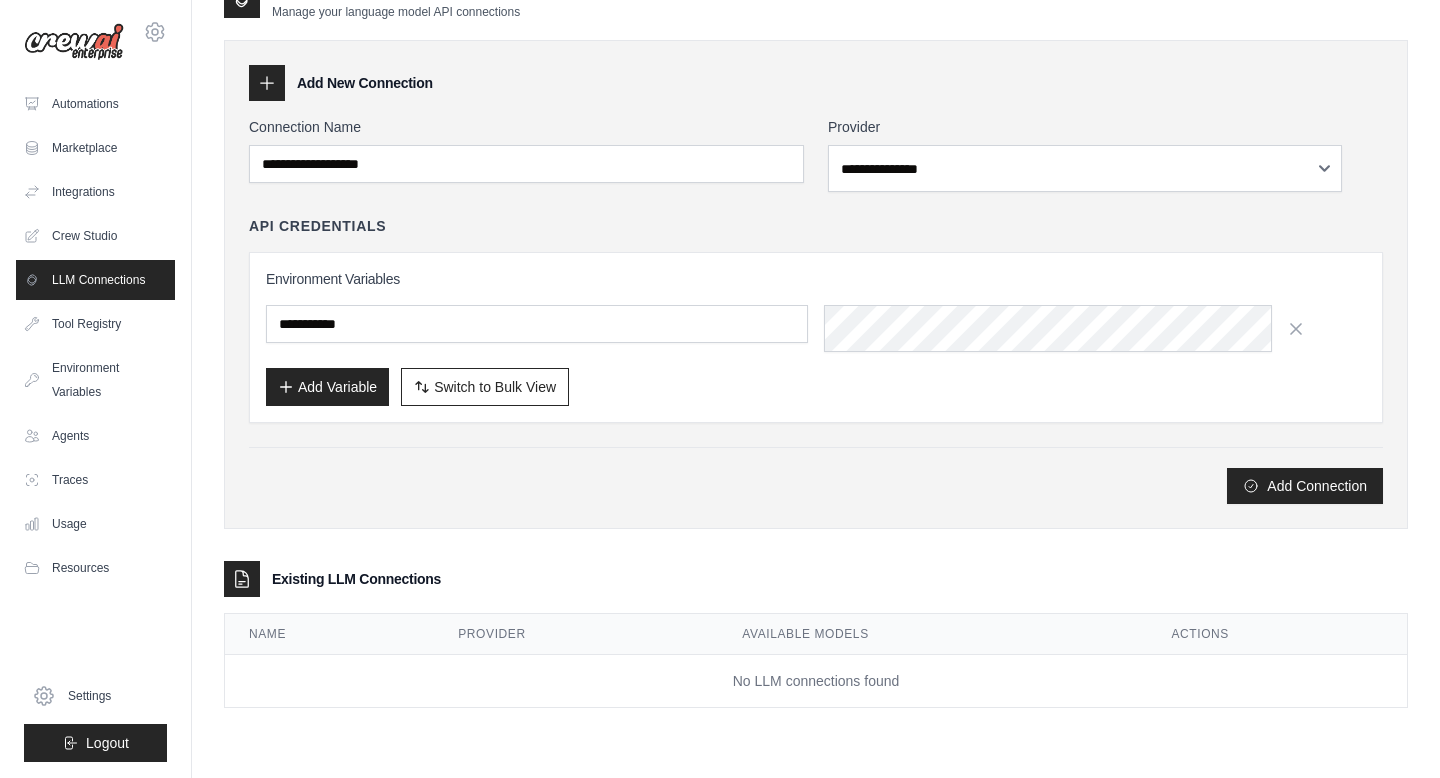 scroll, scrollTop: 0, scrollLeft: 0, axis: both 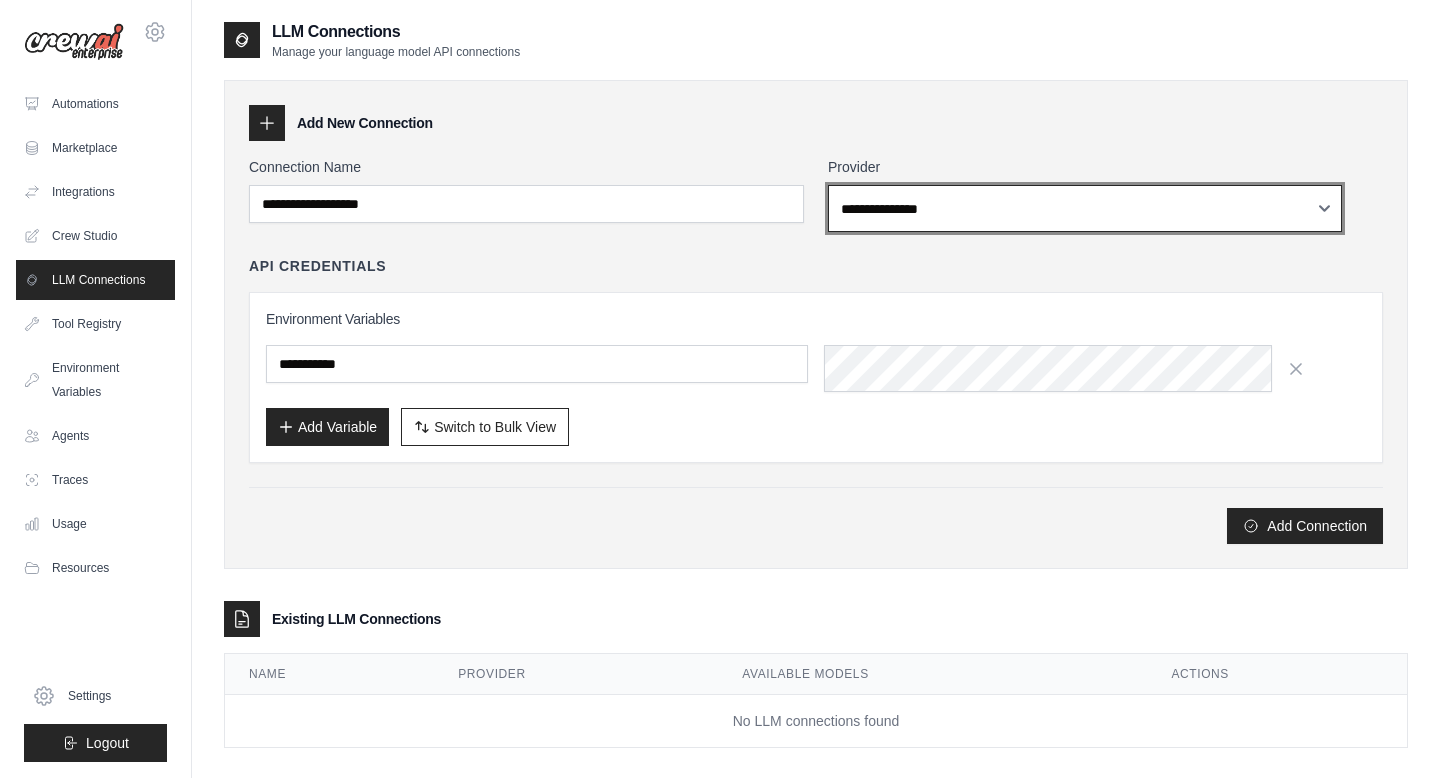 click on "**********" at bounding box center (1085, 208) 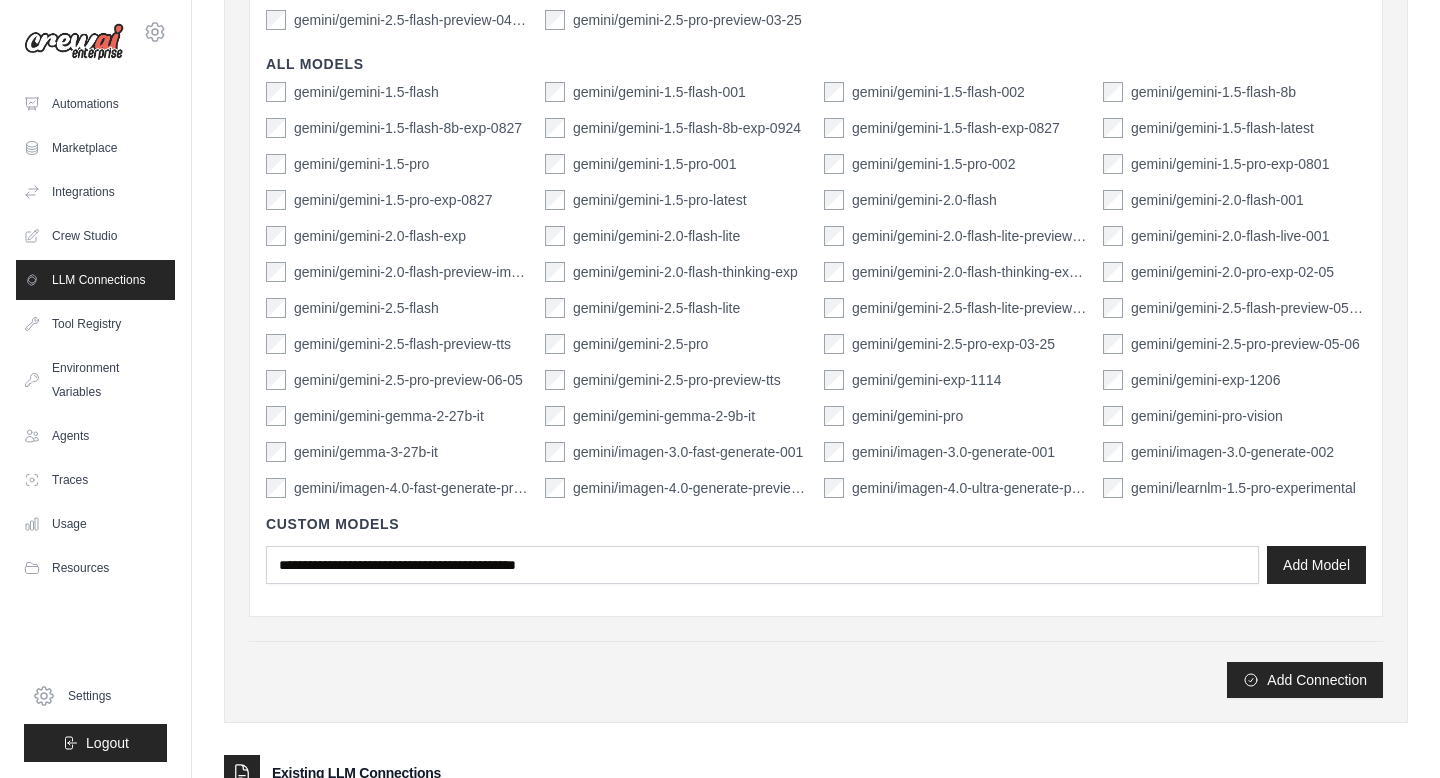 scroll, scrollTop: 560, scrollLeft: 0, axis: vertical 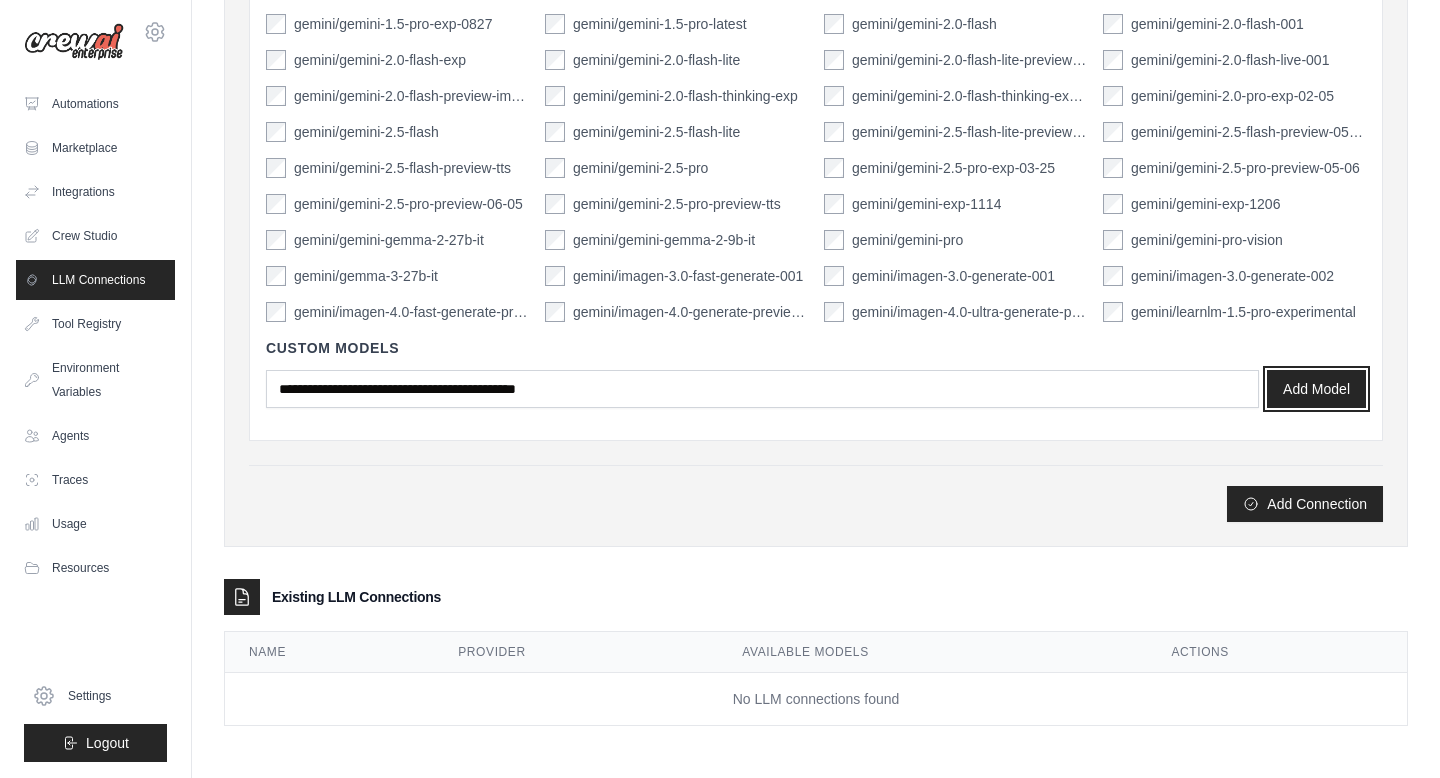 click on "Add Model" at bounding box center (1316, 389) 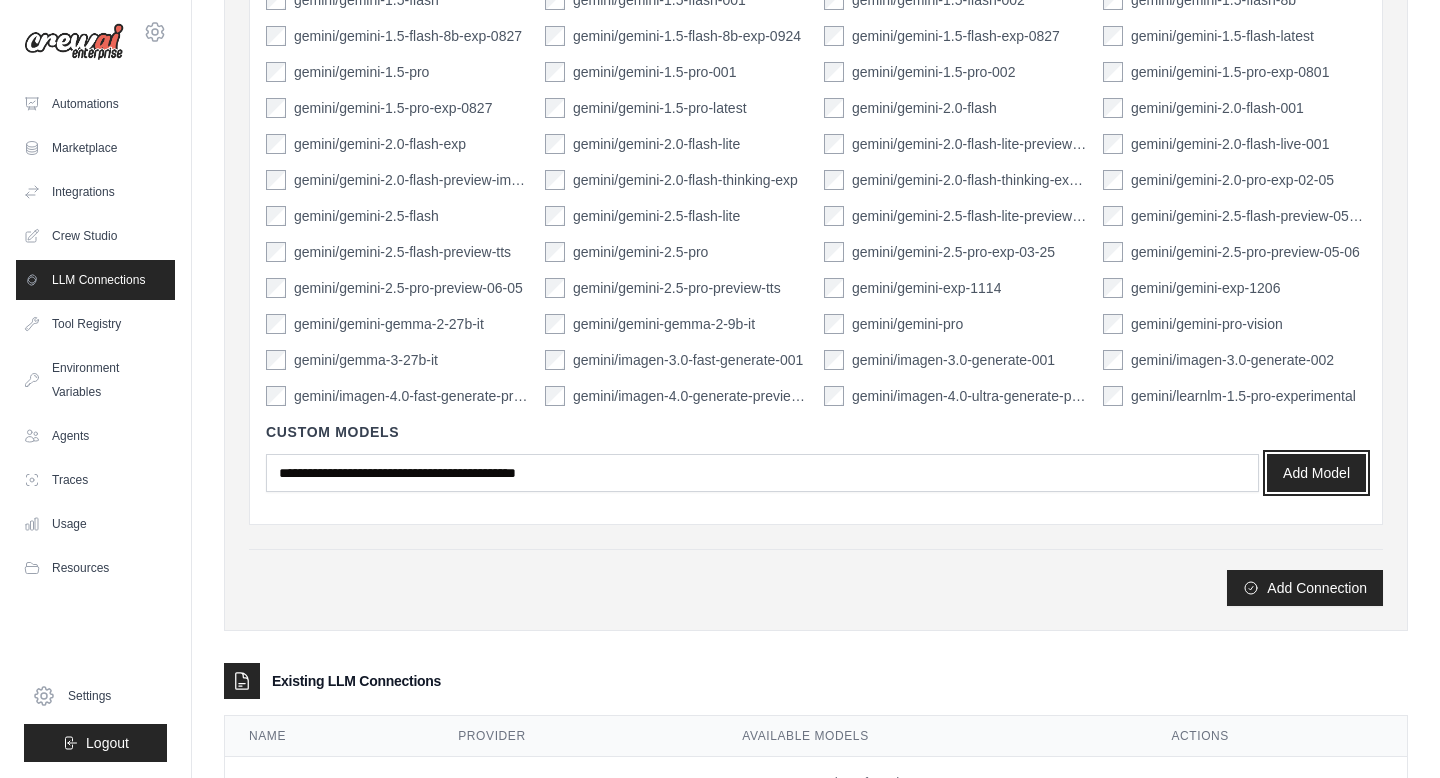 scroll, scrollTop: 656, scrollLeft: 0, axis: vertical 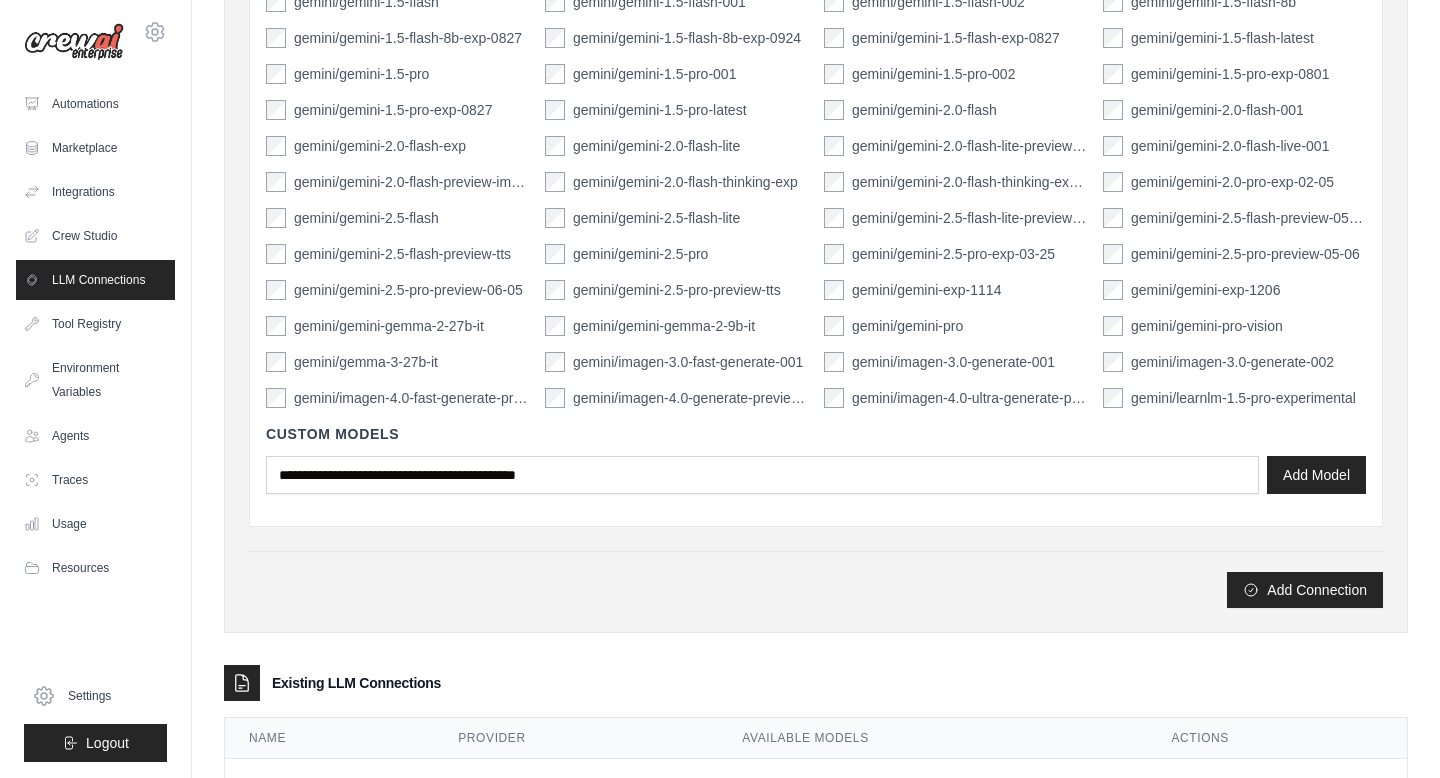 drag, startPoint x: 363, startPoint y: 52, endPoint x: 540, endPoint y: 50, distance: 177.01129 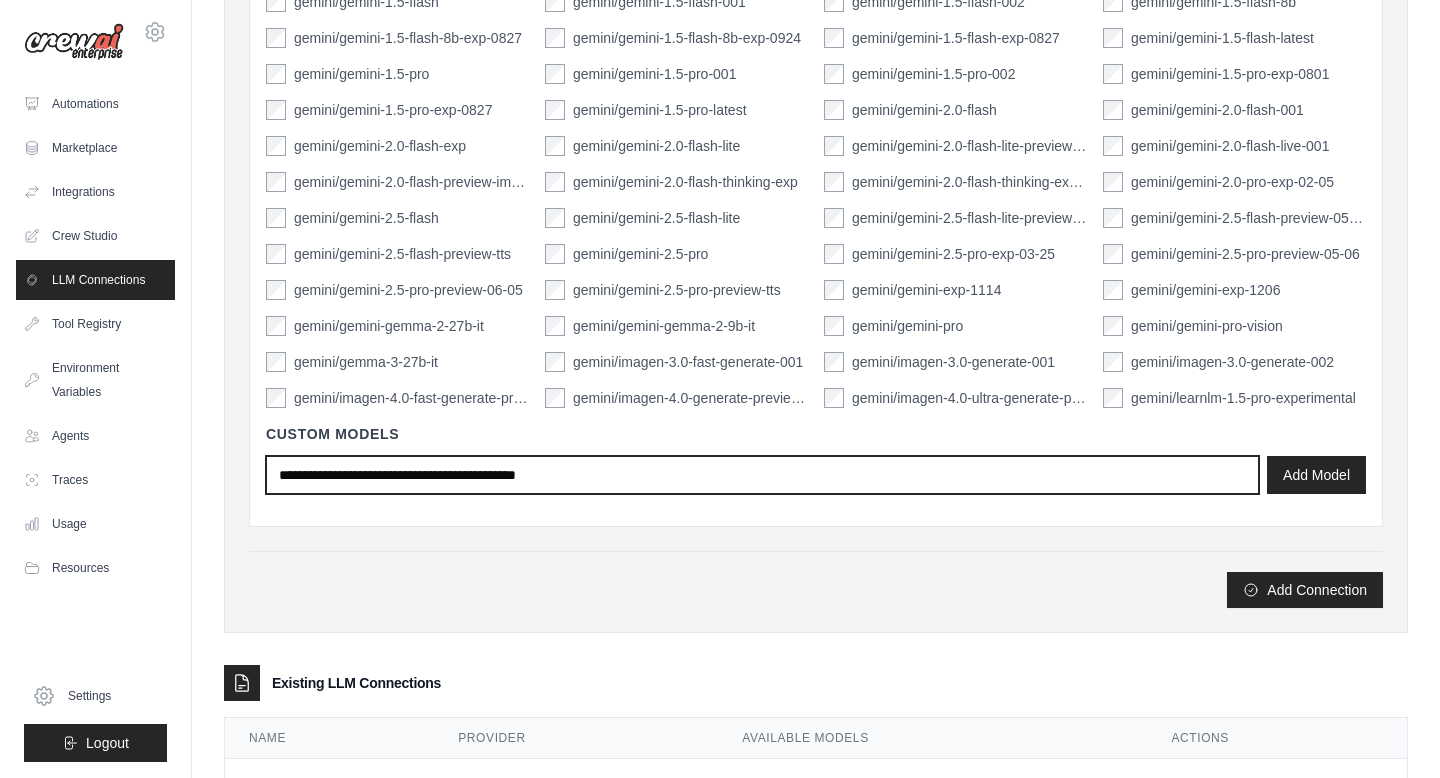drag, startPoint x: 765, startPoint y: 731, endPoint x: 307, endPoint y: 727, distance: 458.01746 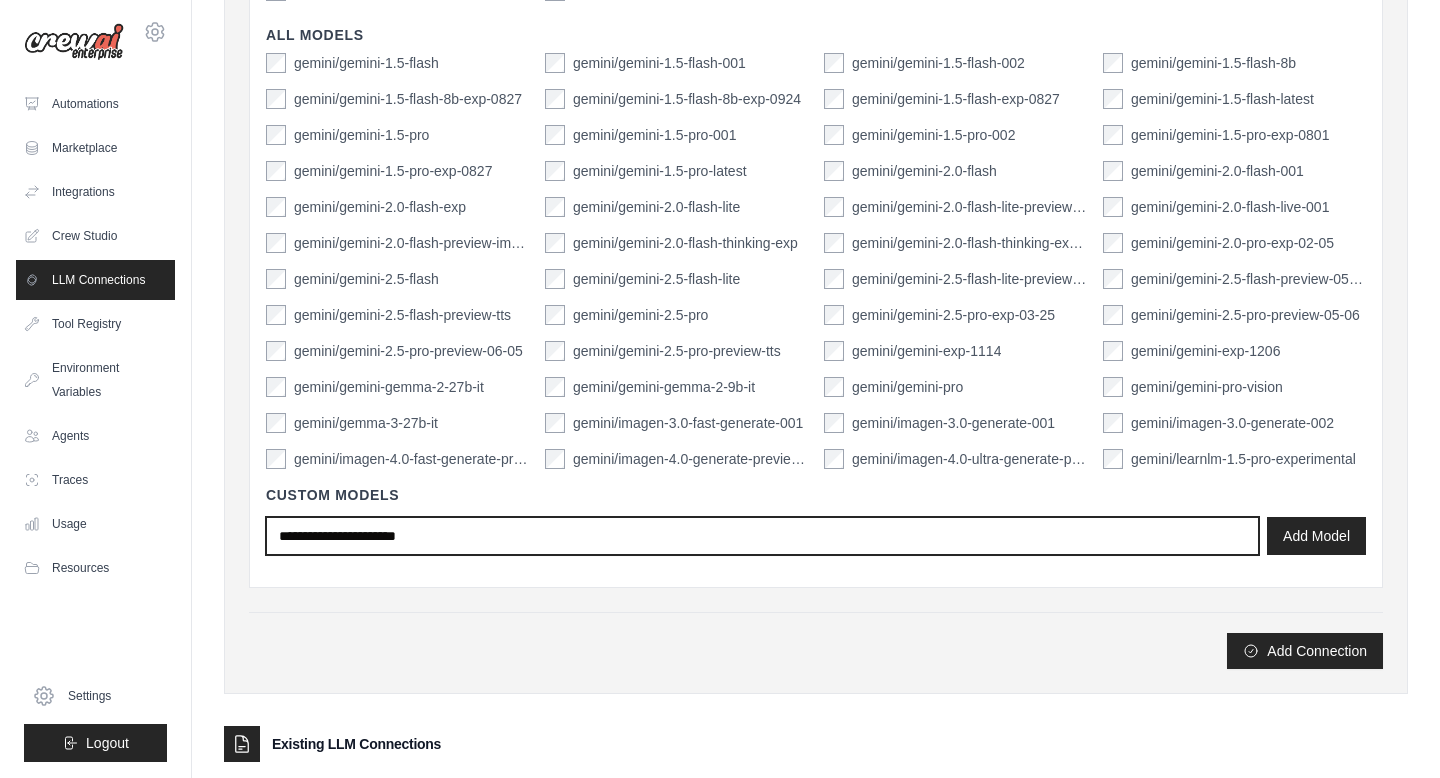 scroll, scrollTop: 584, scrollLeft: 0, axis: vertical 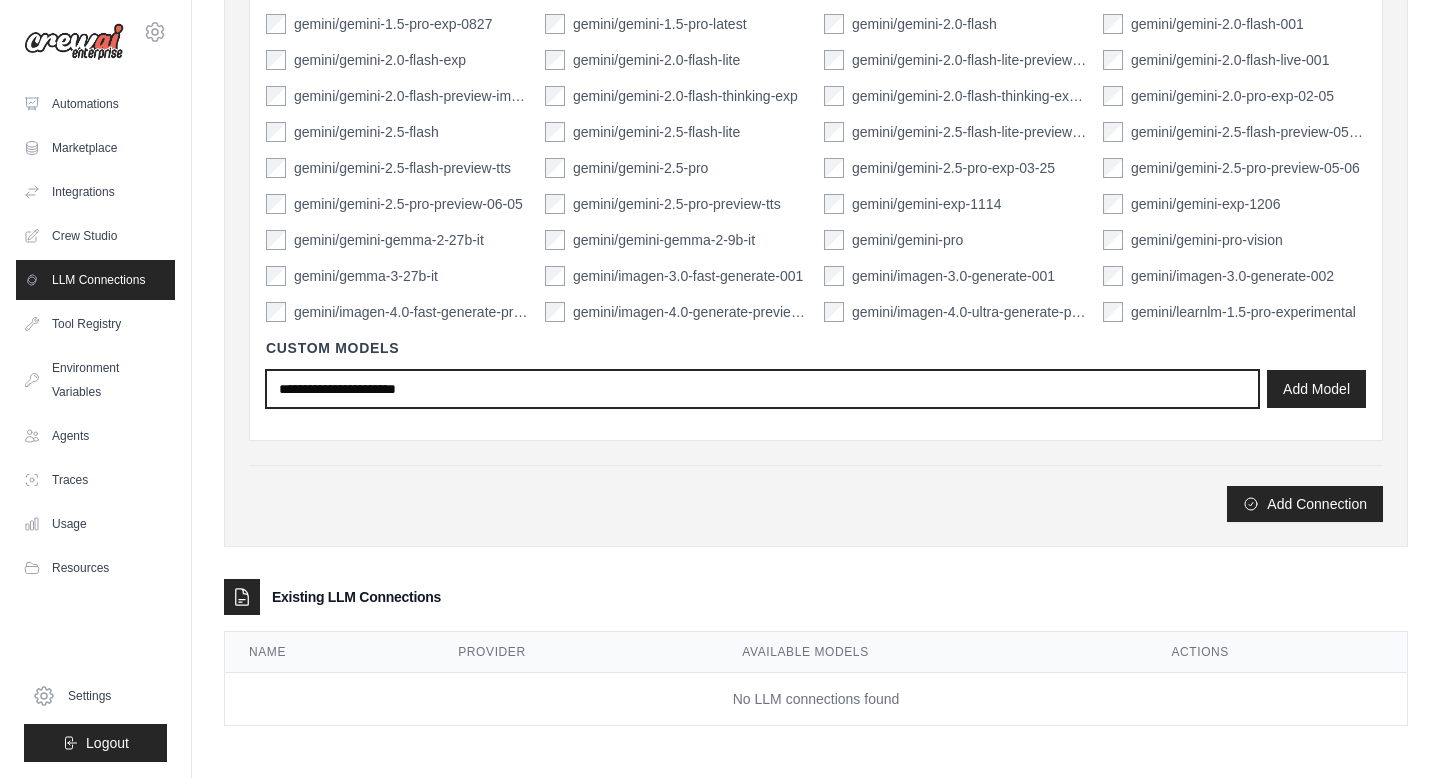 click on "**********" at bounding box center (762, 389) 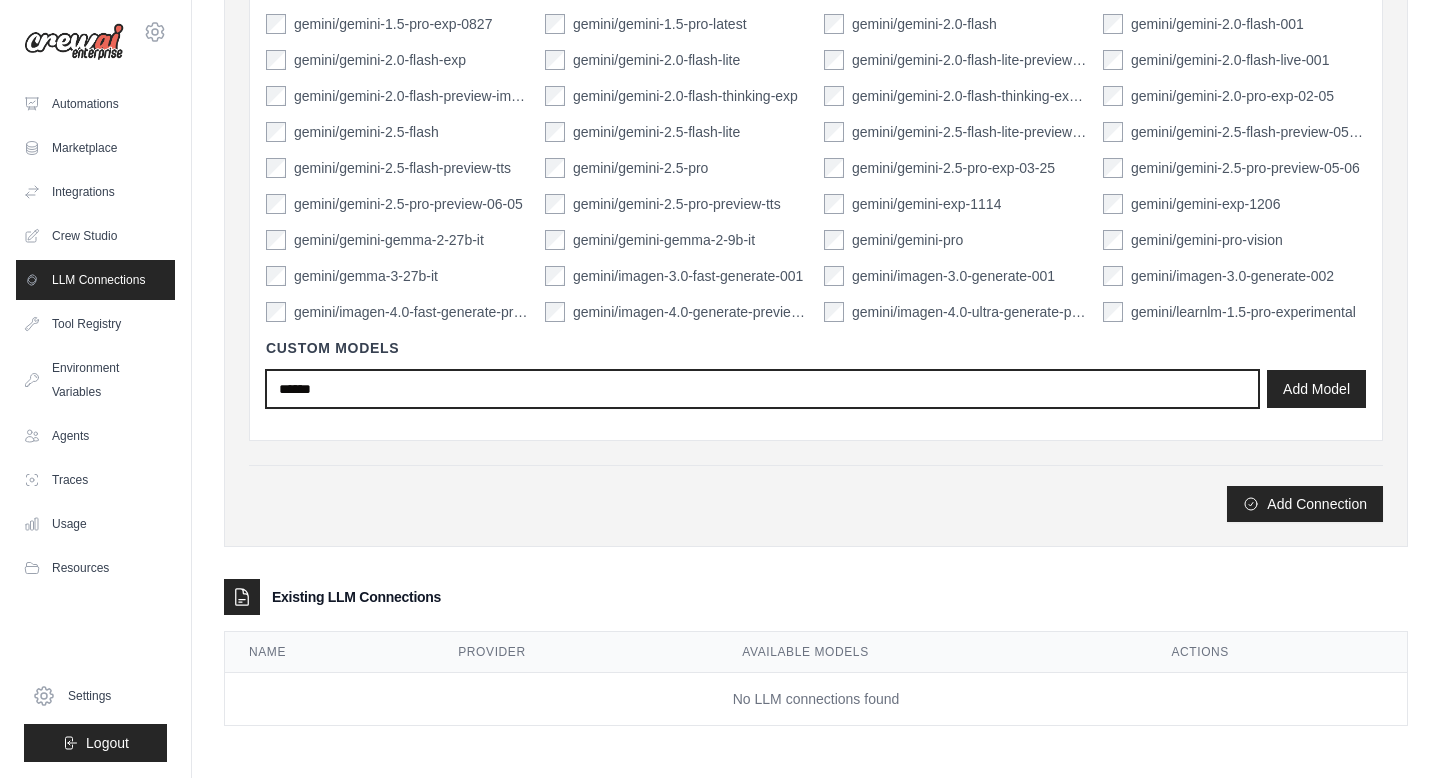type on "******" 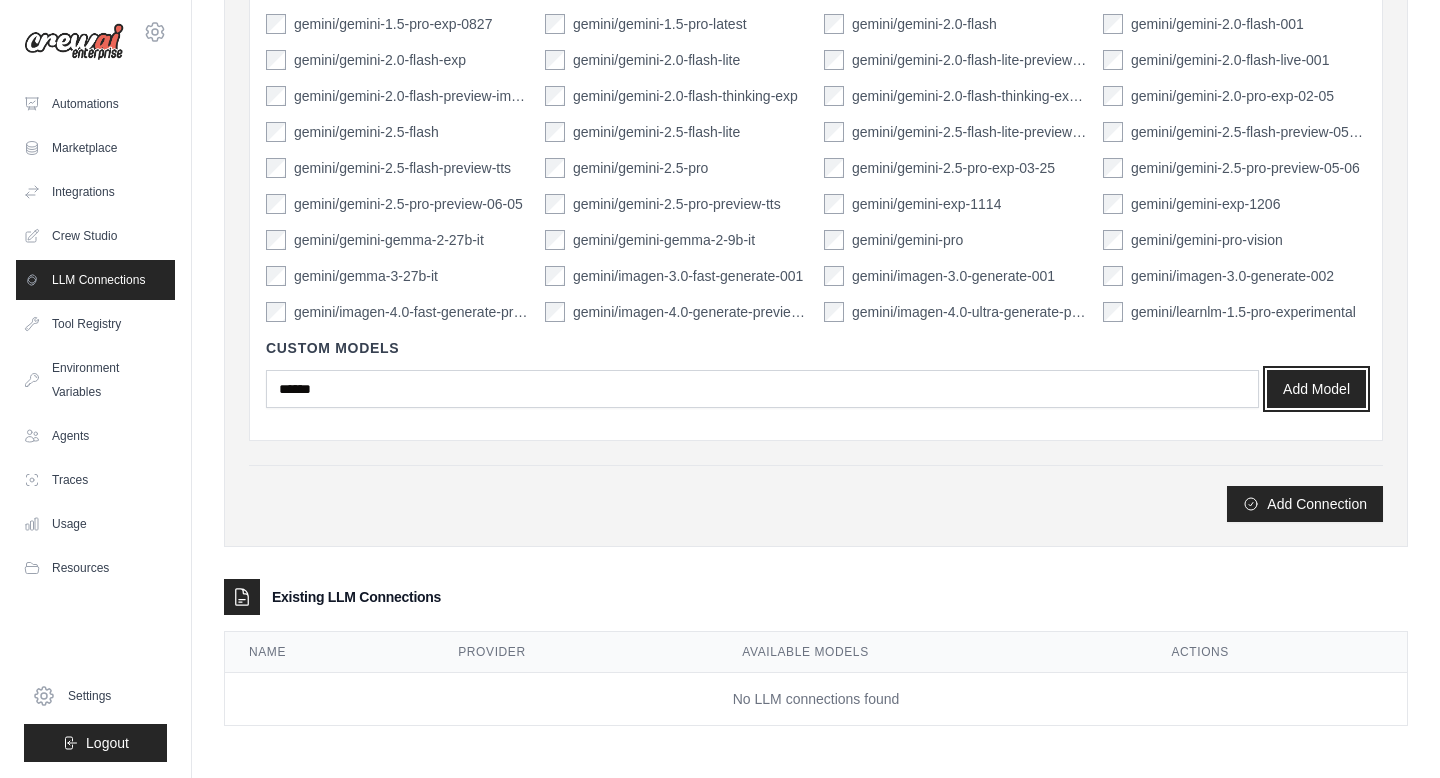 click on "Add Model" at bounding box center [1316, 389] 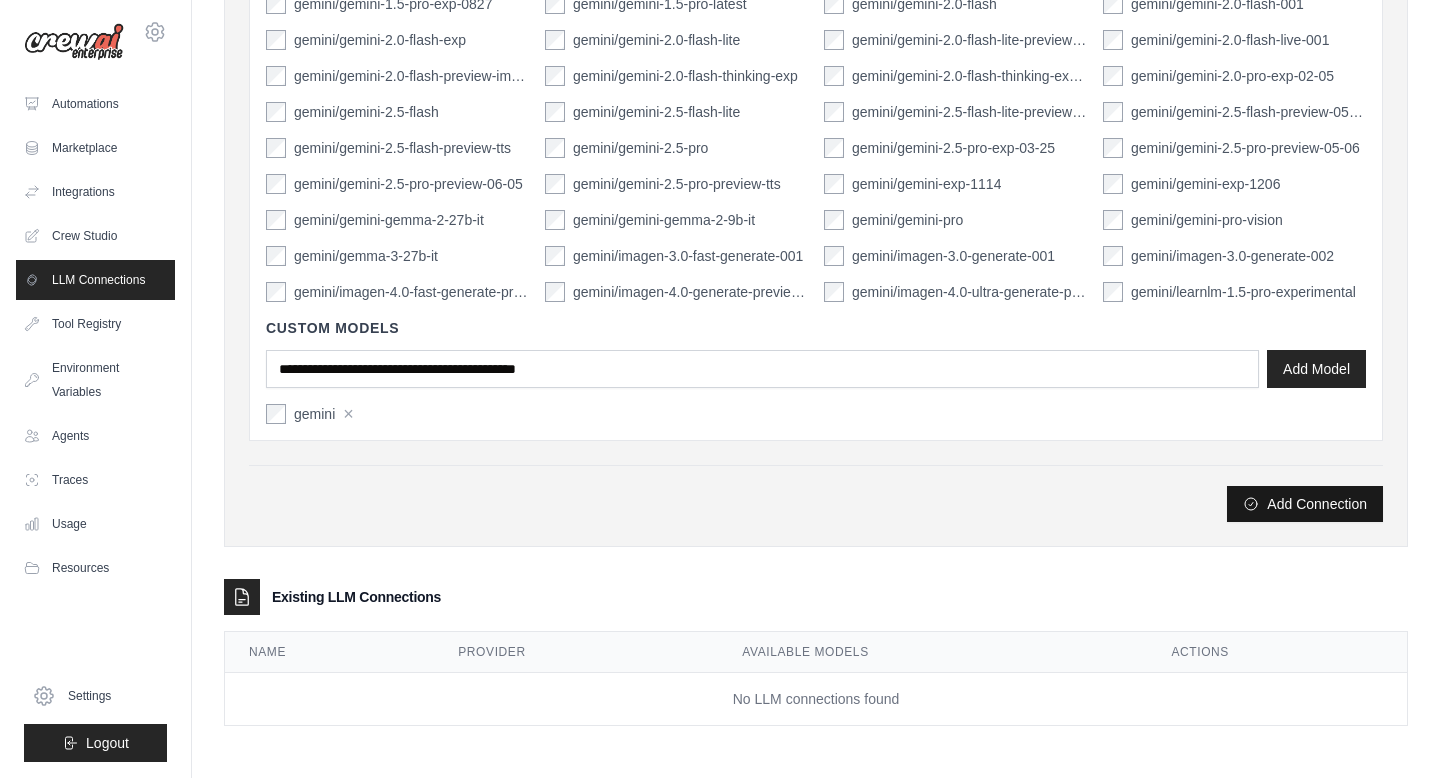 click on "Add Connection" at bounding box center [1305, 504] 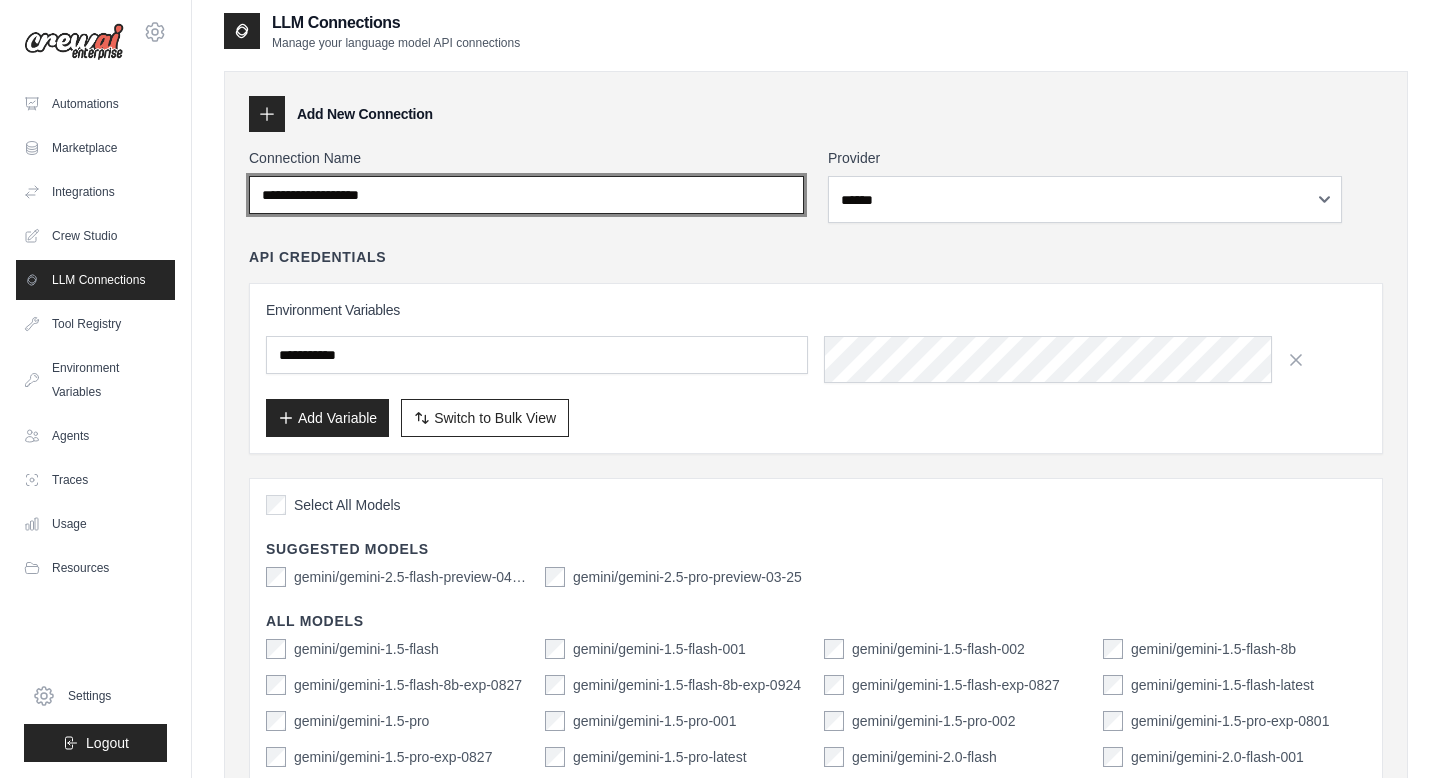 scroll, scrollTop: 0, scrollLeft: 0, axis: both 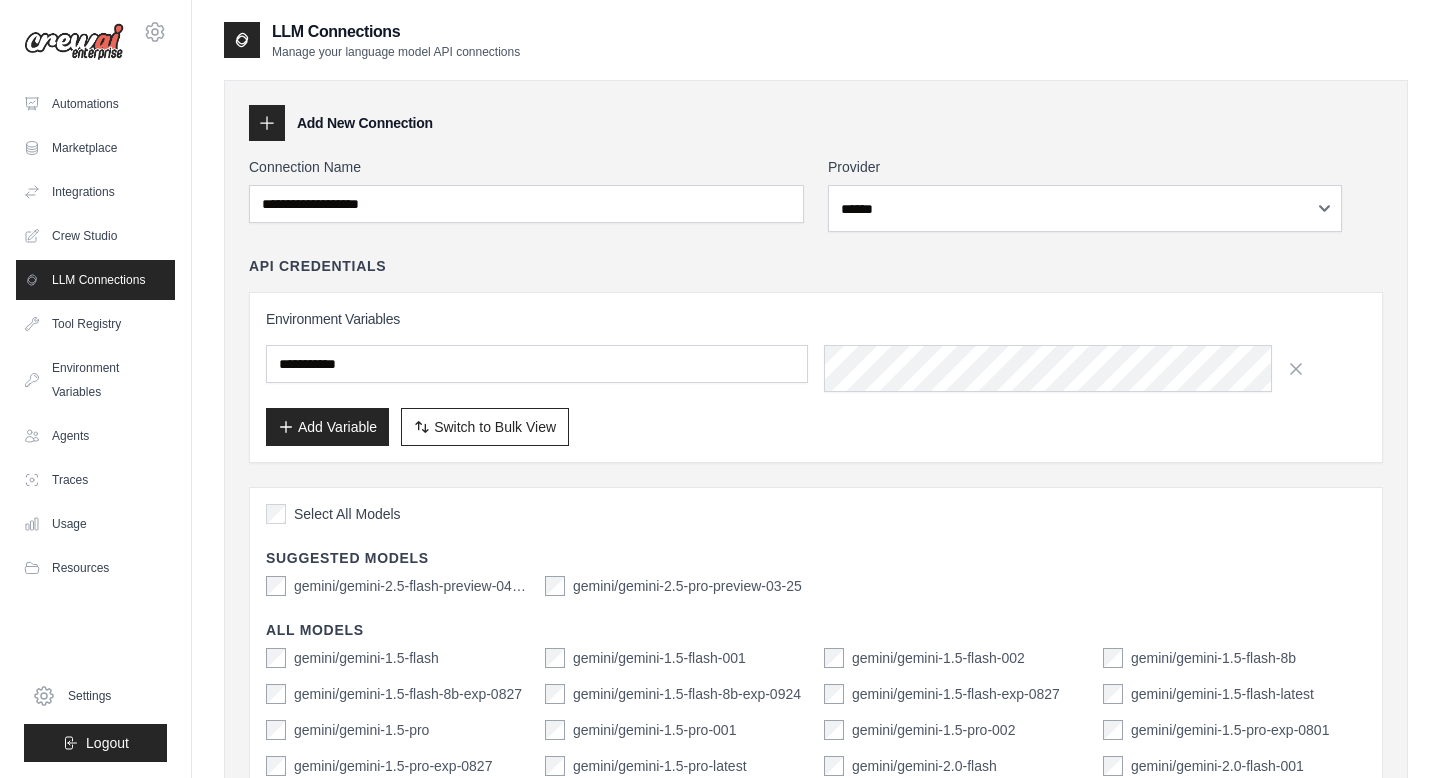 click on "API Credentials
Environment Variables
Add Variable
Switch to Bulk View
Switch to Table View" at bounding box center [816, 359] 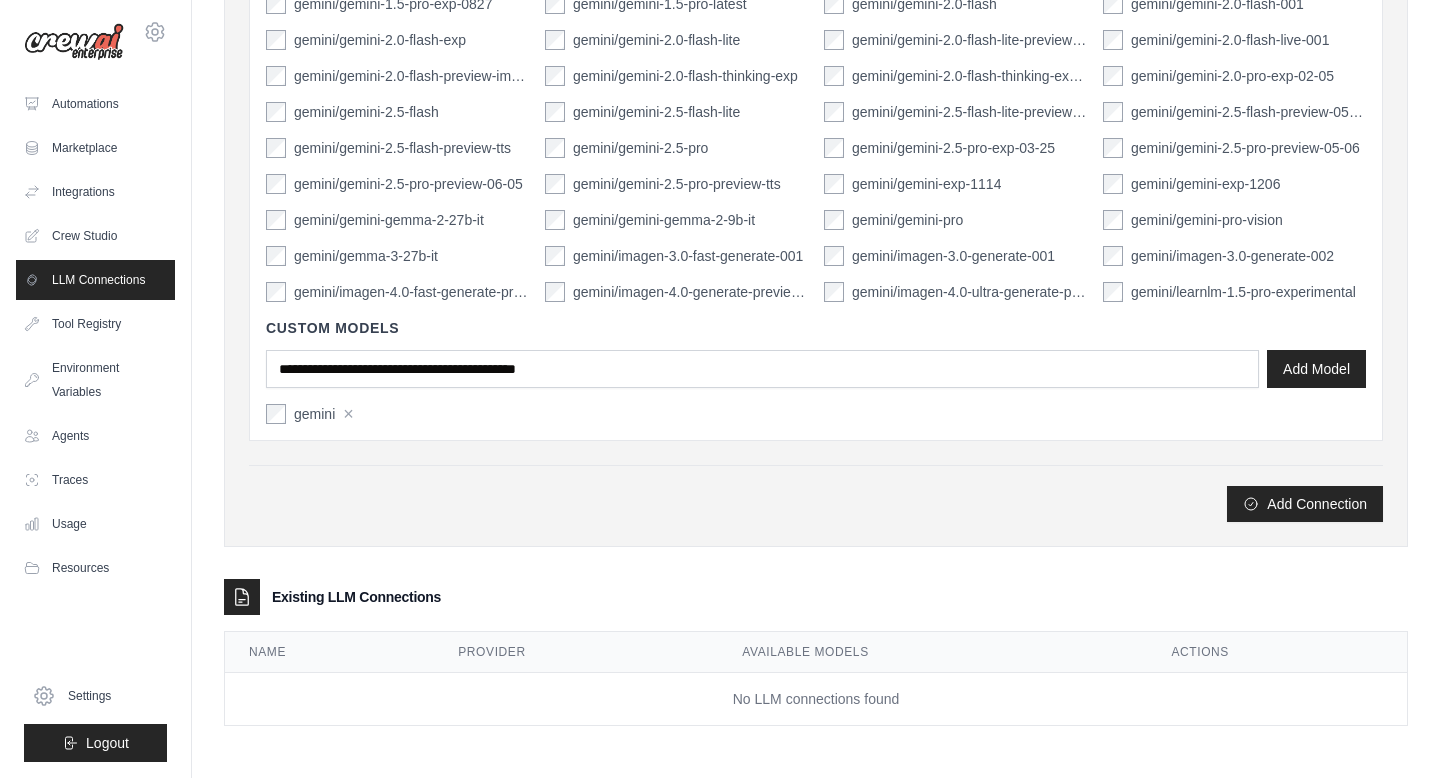 scroll, scrollTop: 1119, scrollLeft: 0, axis: vertical 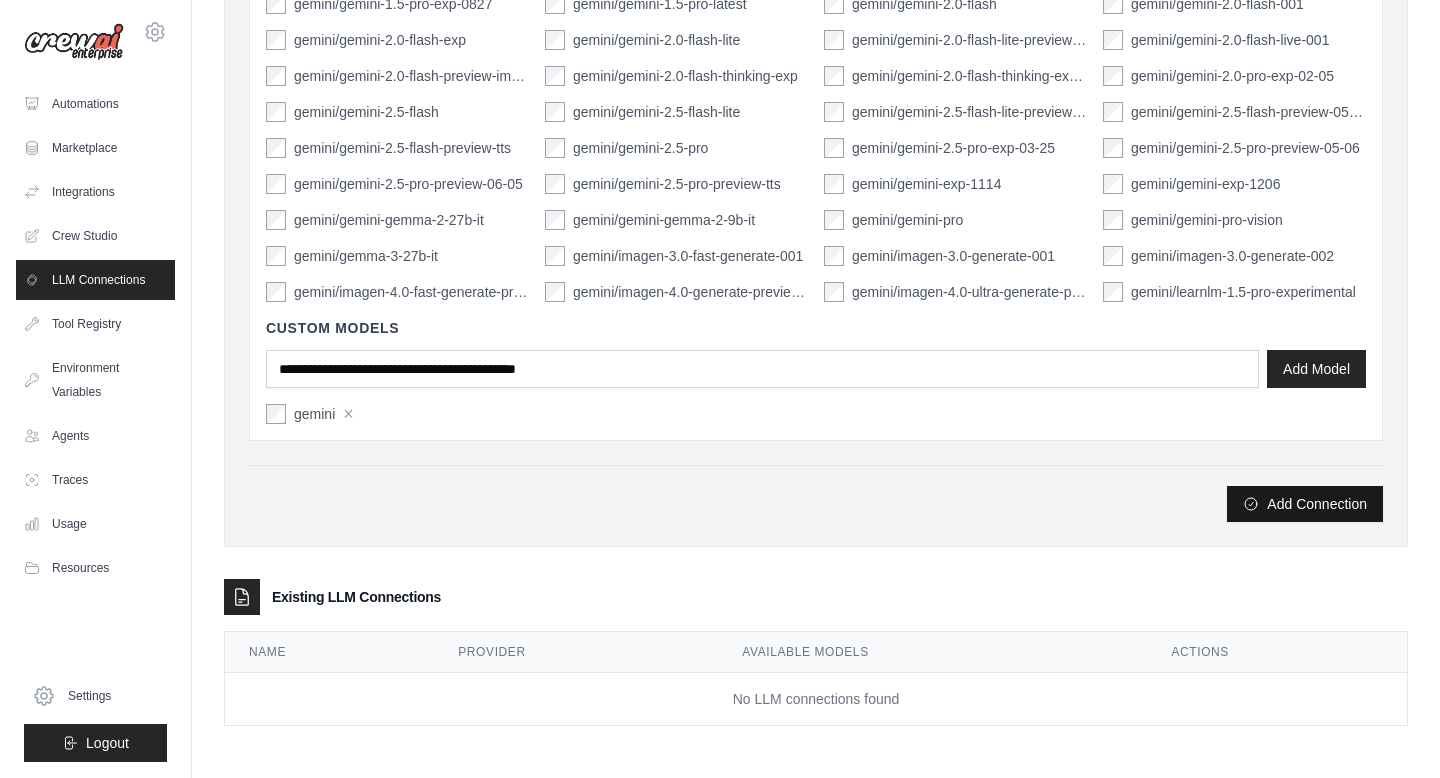 click on "Add Connection" at bounding box center (1305, 504) 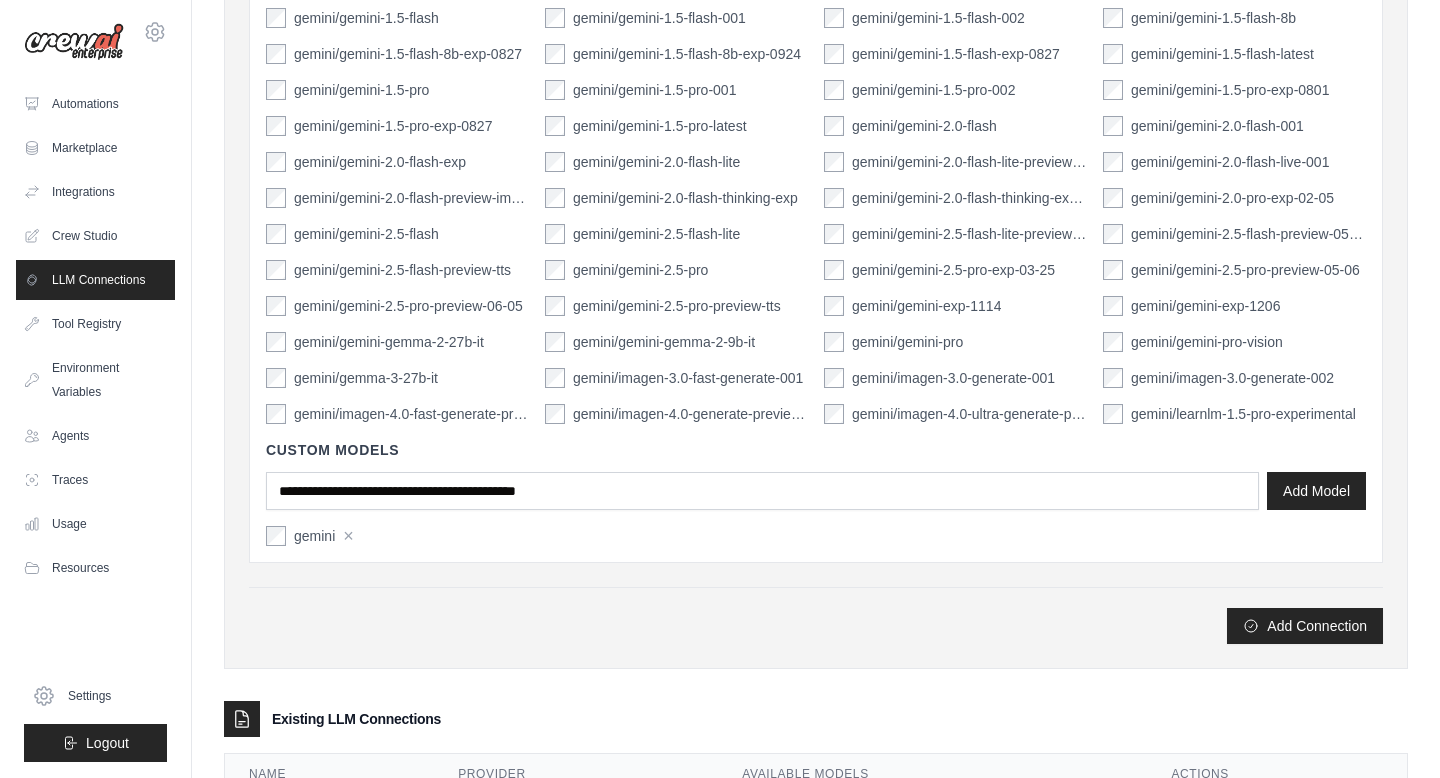 scroll, scrollTop: 1119, scrollLeft: 0, axis: vertical 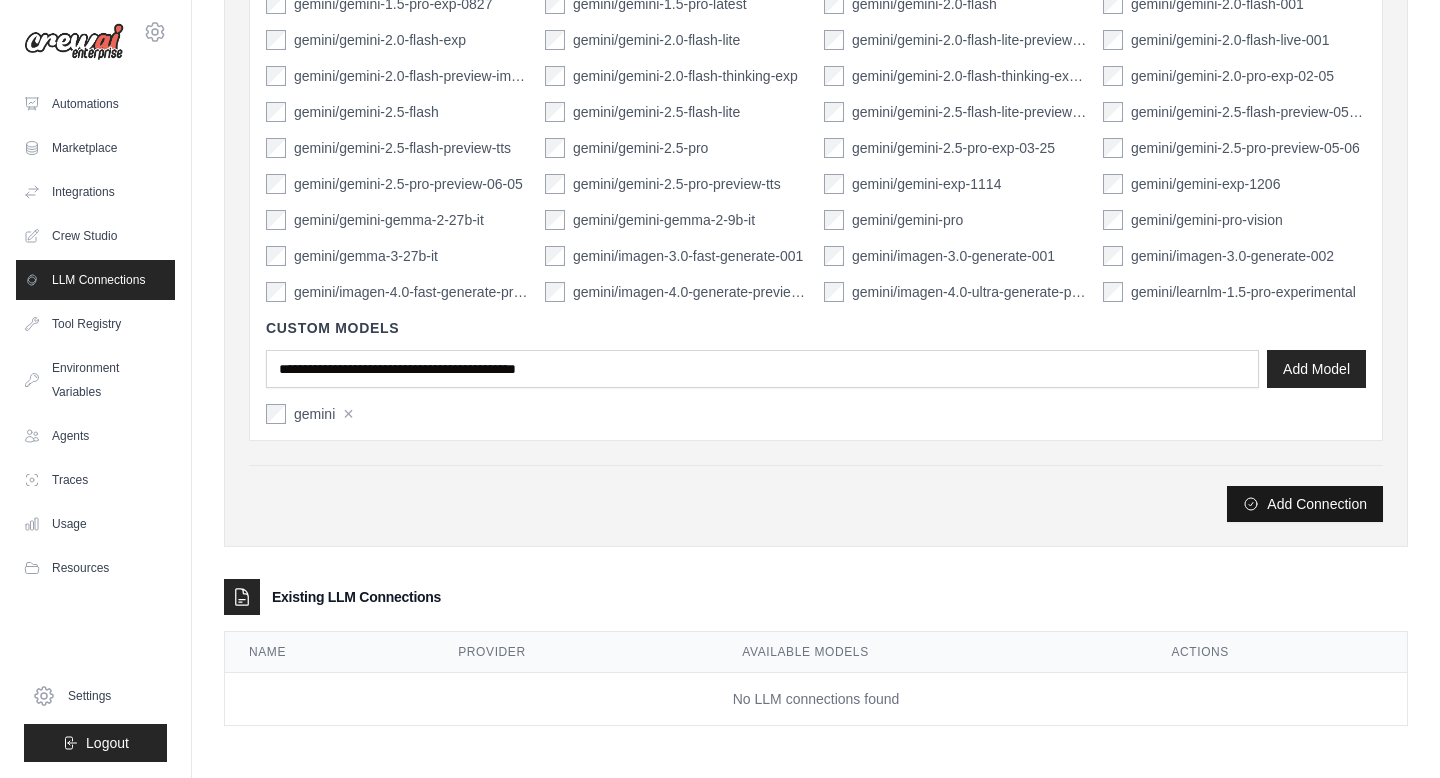 type on "**********" 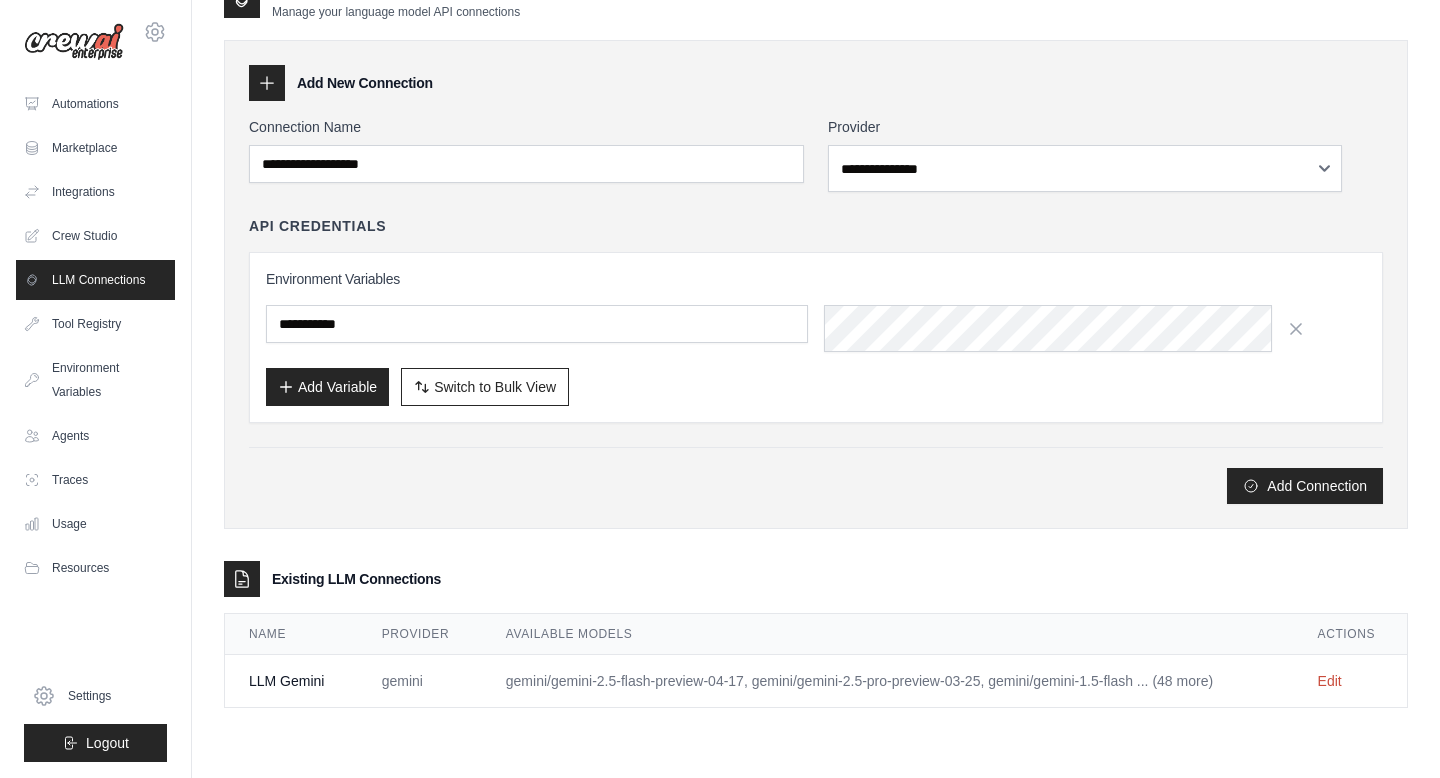 scroll, scrollTop: 0, scrollLeft: 0, axis: both 